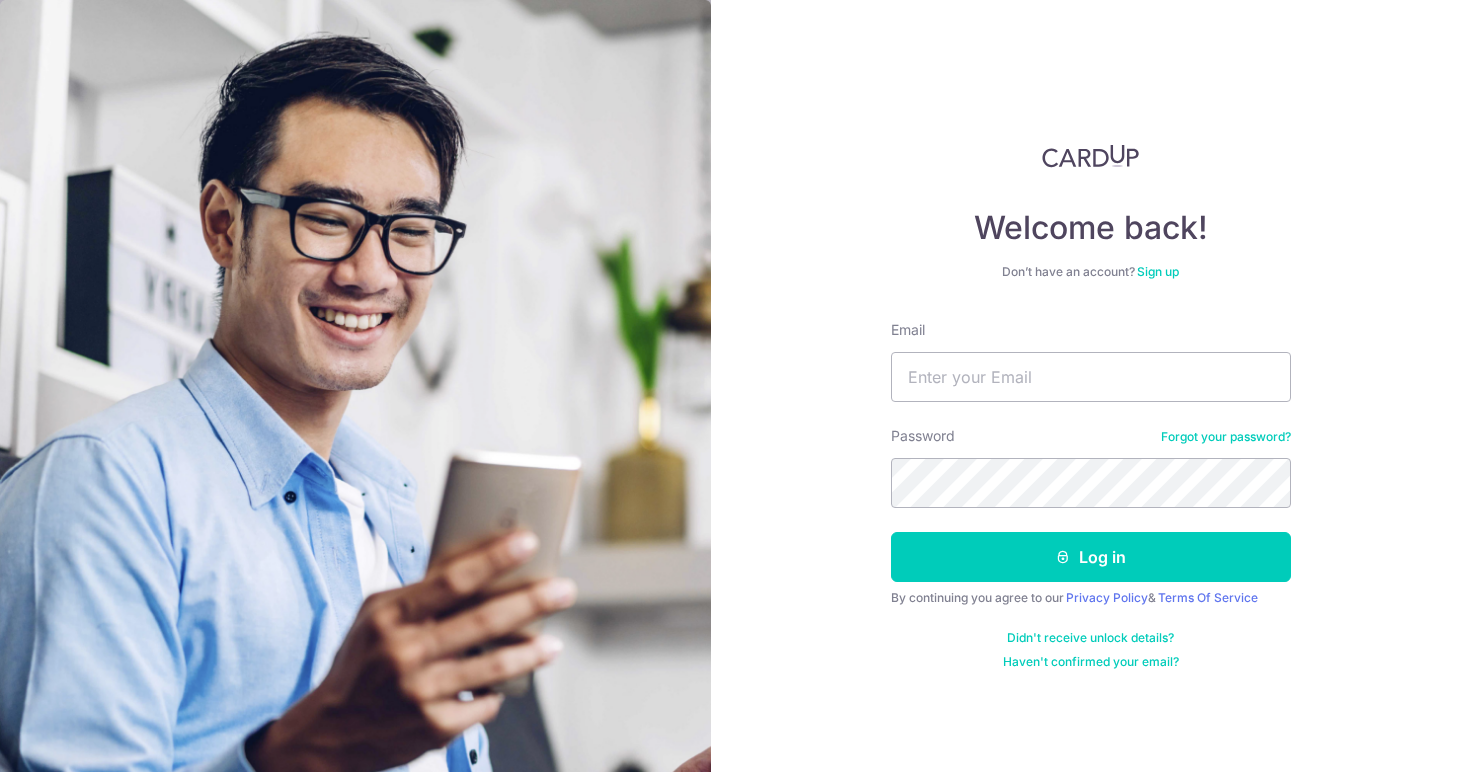 scroll, scrollTop: 0, scrollLeft: 0, axis: both 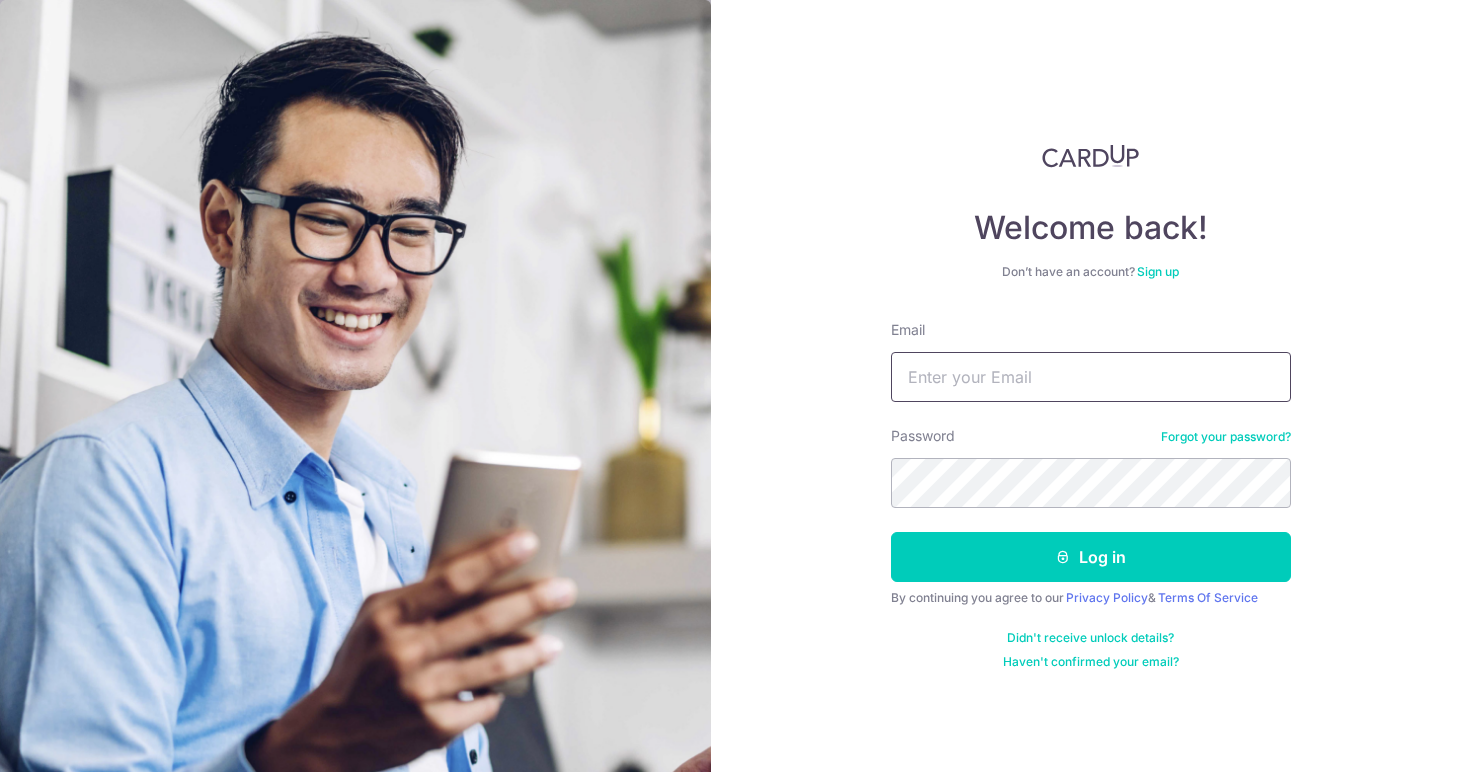 type on "[EMAIL]" 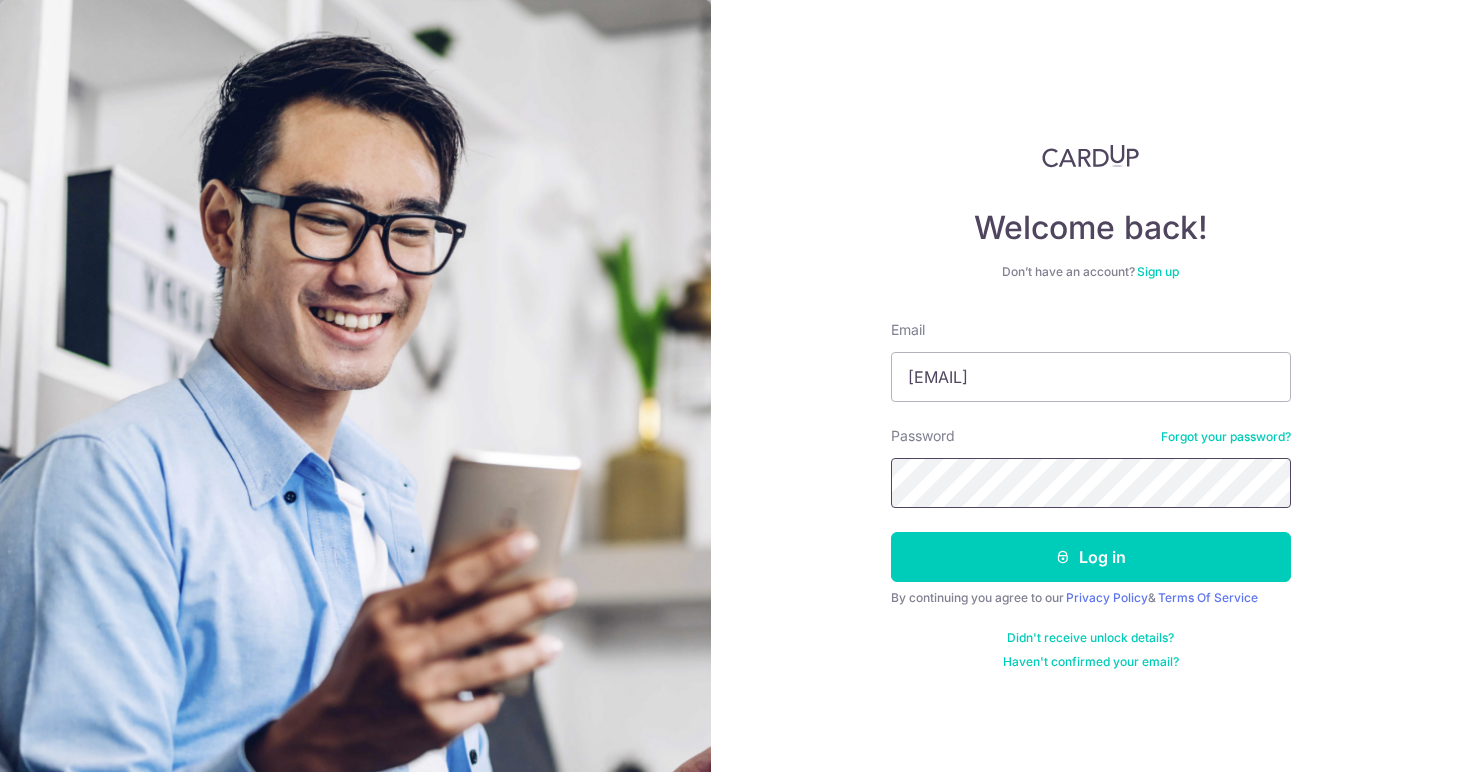 click on "Log in" at bounding box center (1091, 557) 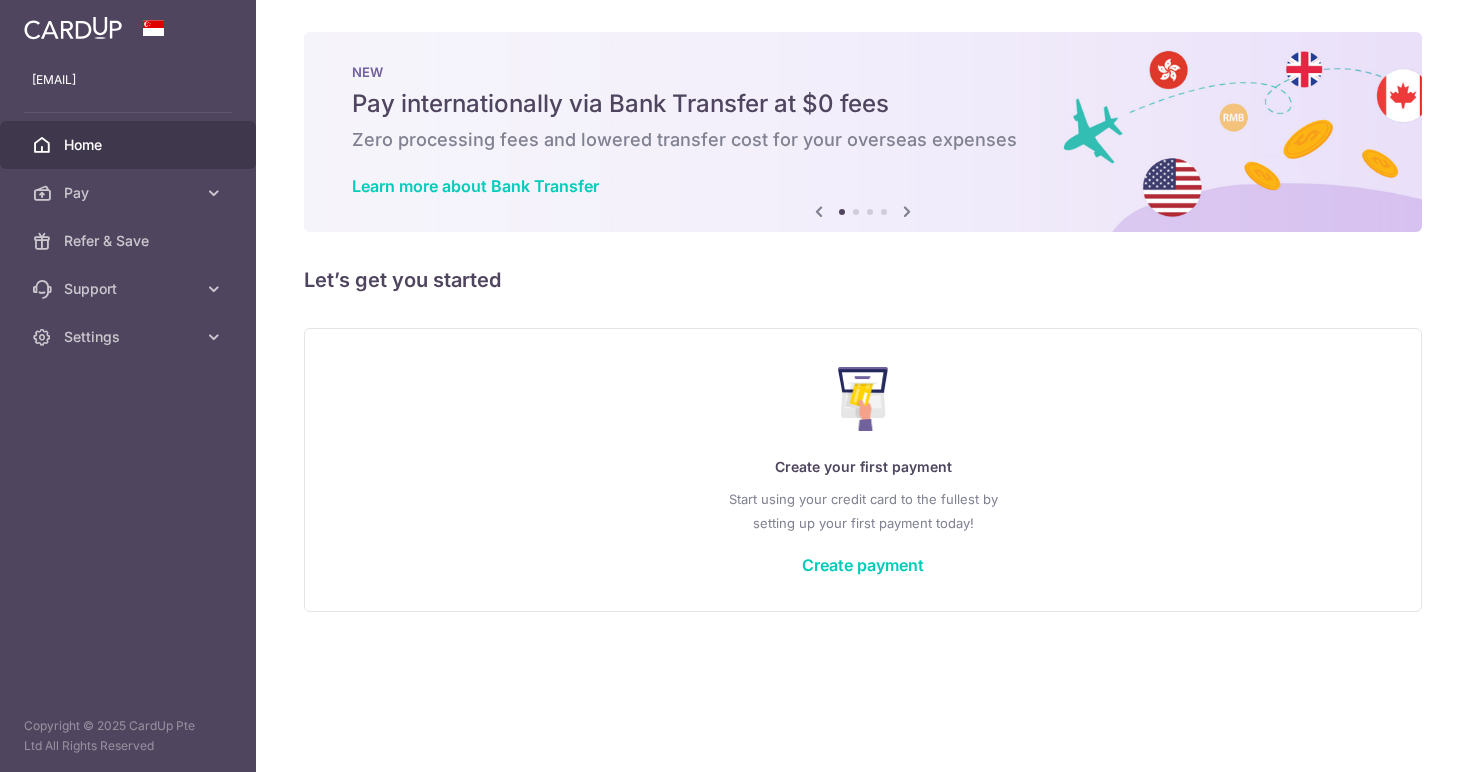 scroll, scrollTop: 0, scrollLeft: 0, axis: both 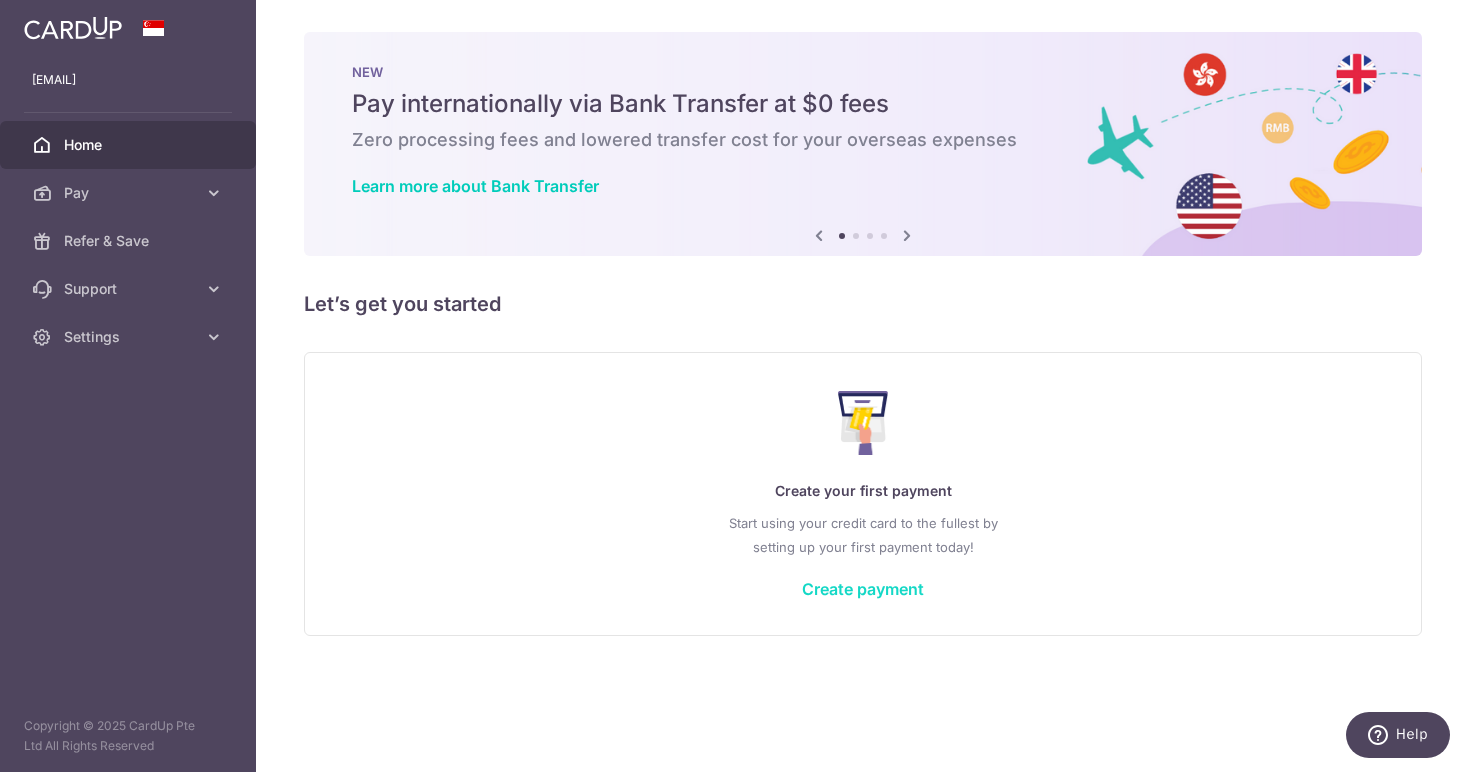 click on "Create payment" at bounding box center (863, 589) 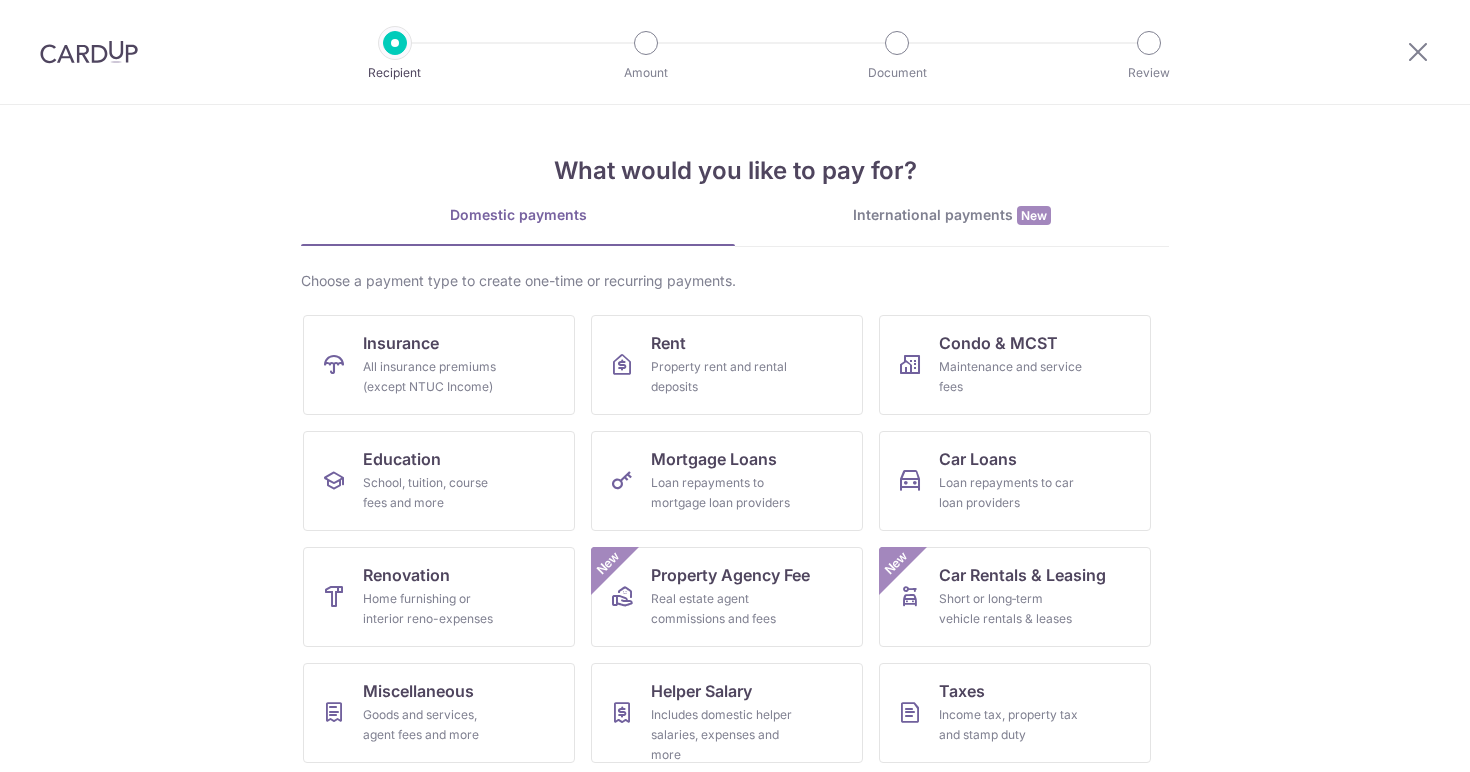 scroll, scrollTop: 0, scrollLeft: 0, axis: both 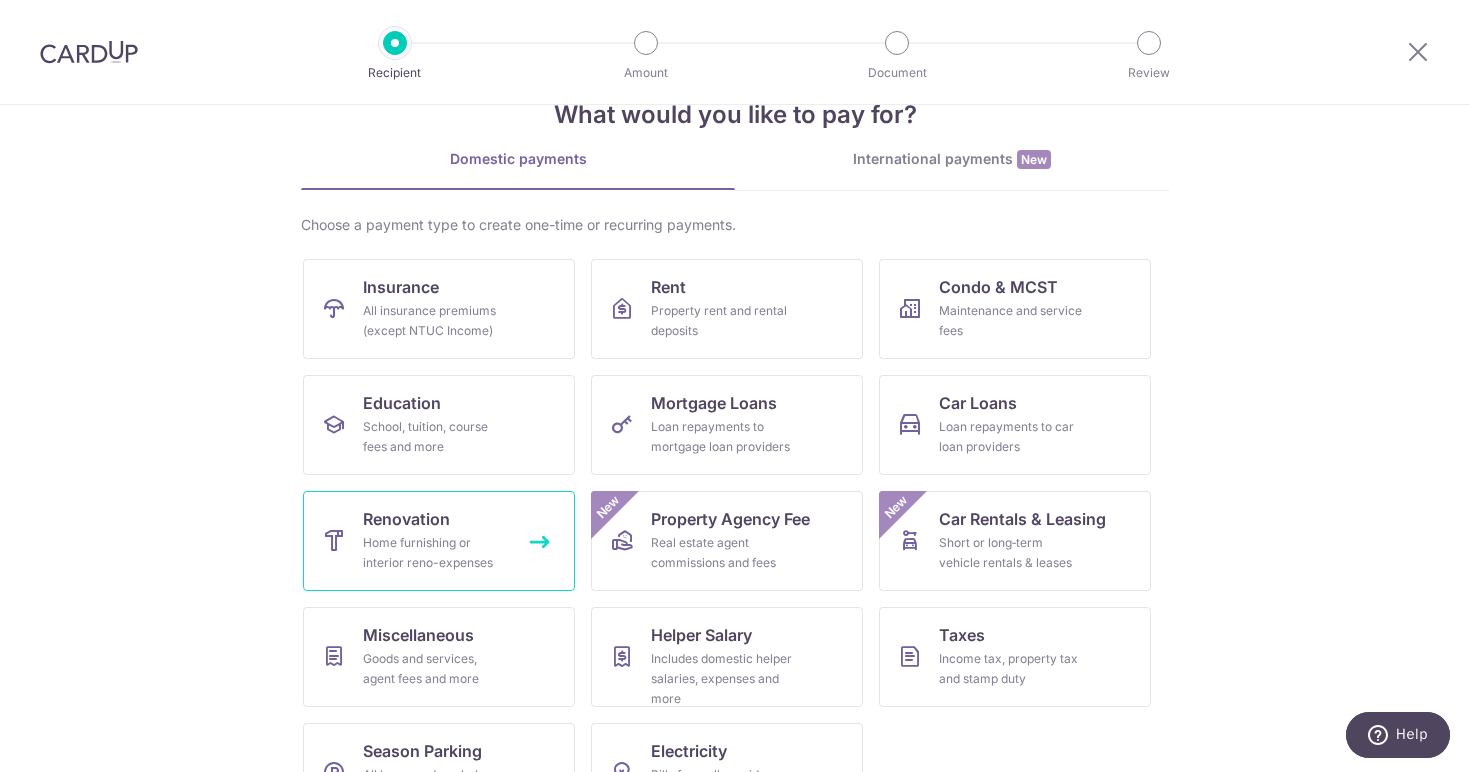 click on "Renovation" at bounding box center (406, 519) 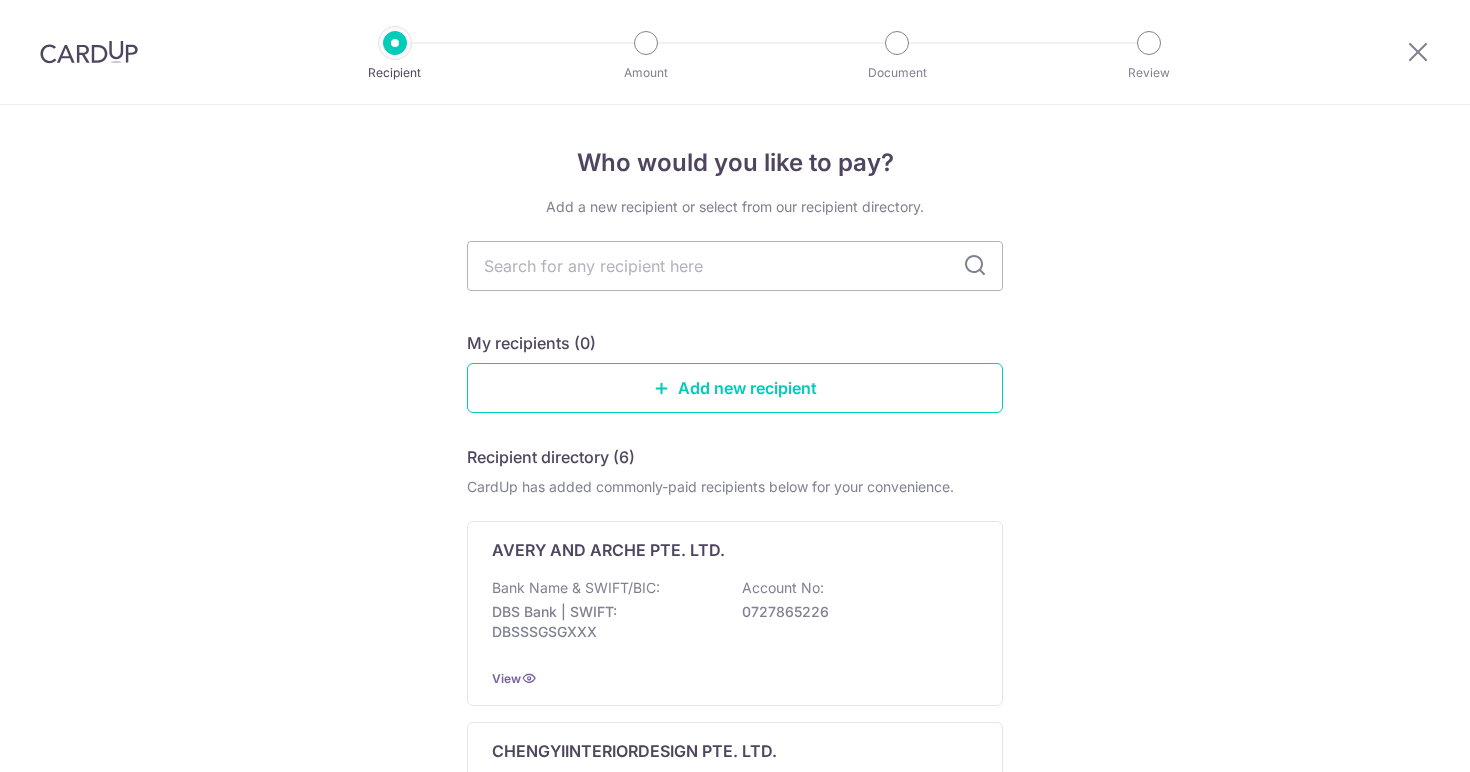 scroll, scrollTop: 0, scrollLeft: 0, axis: both 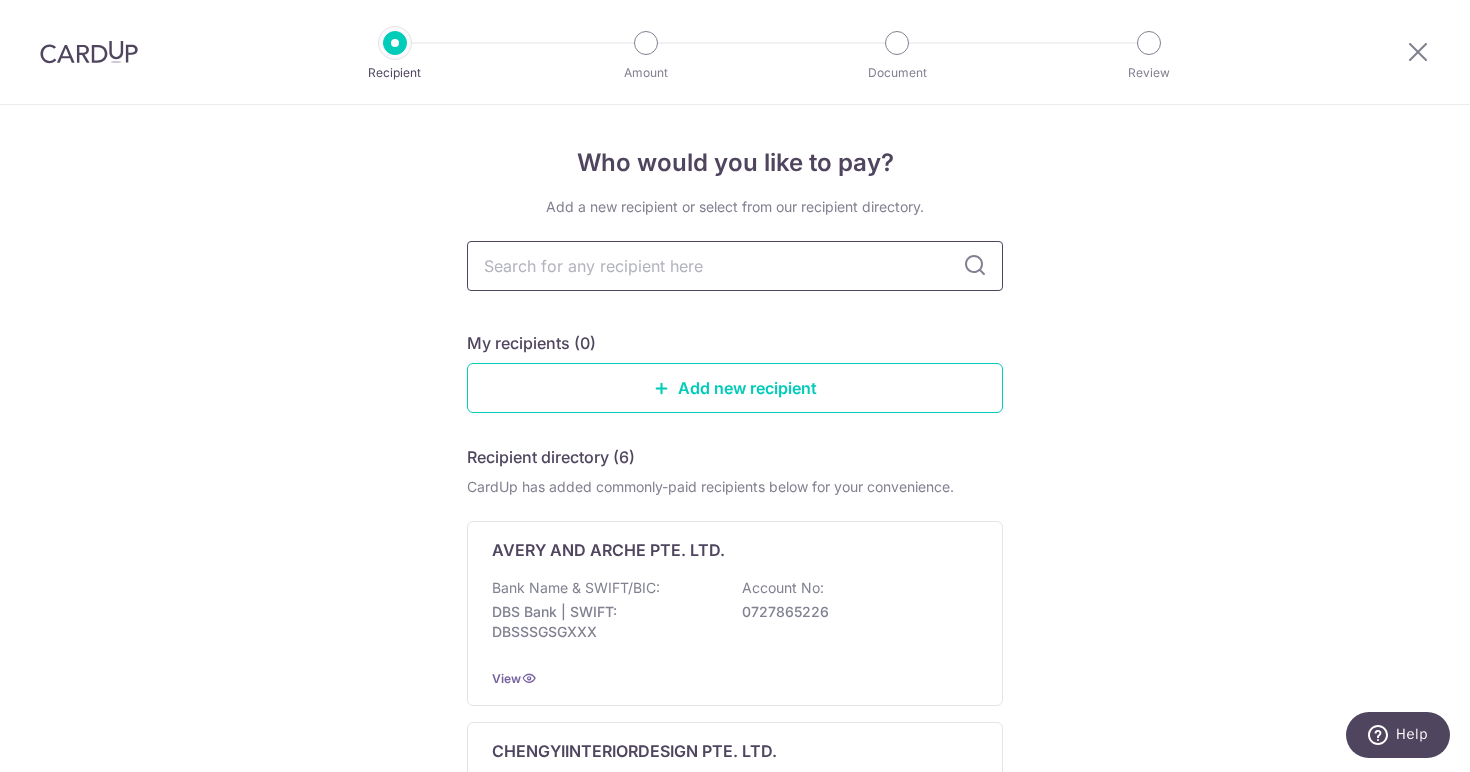 click at bounding box center [735, 266] 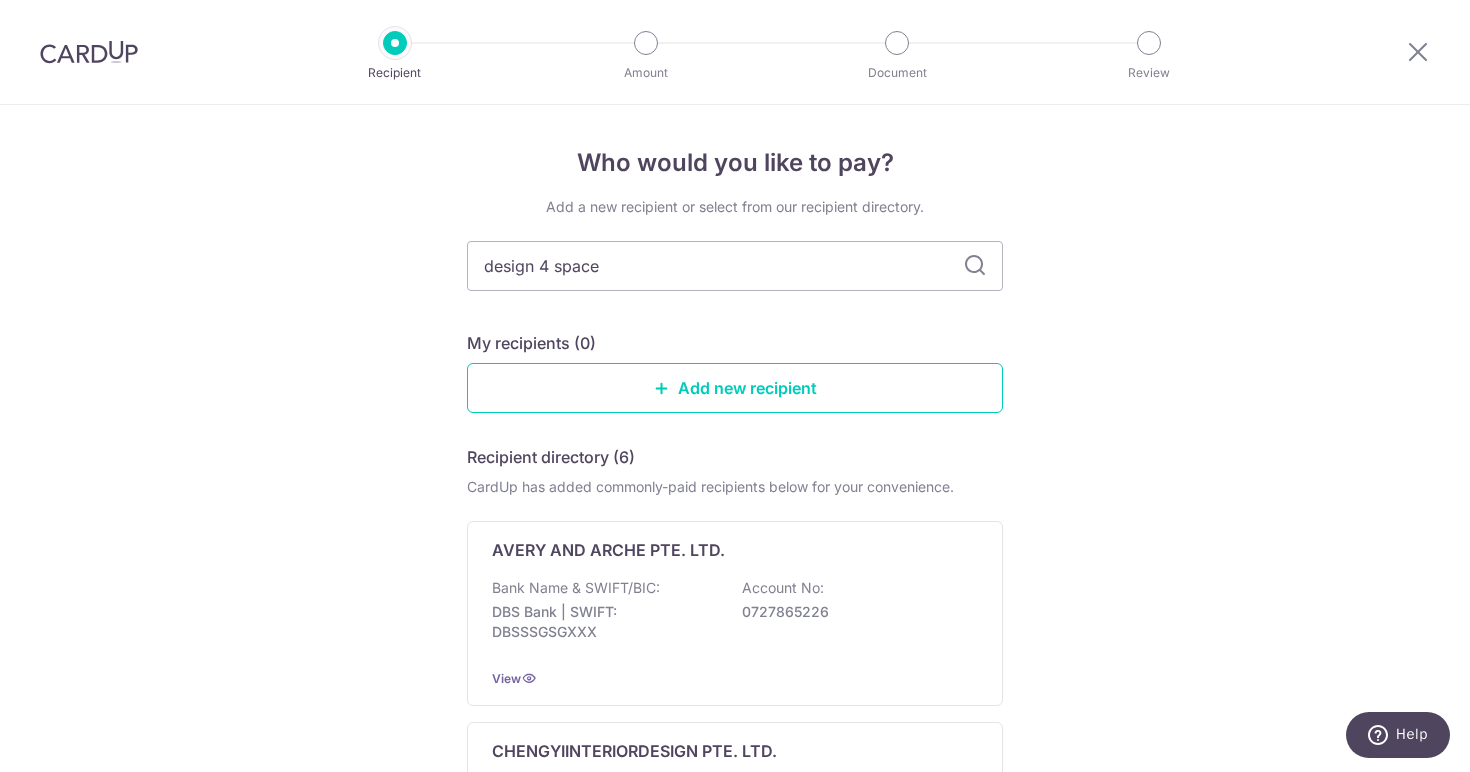 type on "design 4 space" 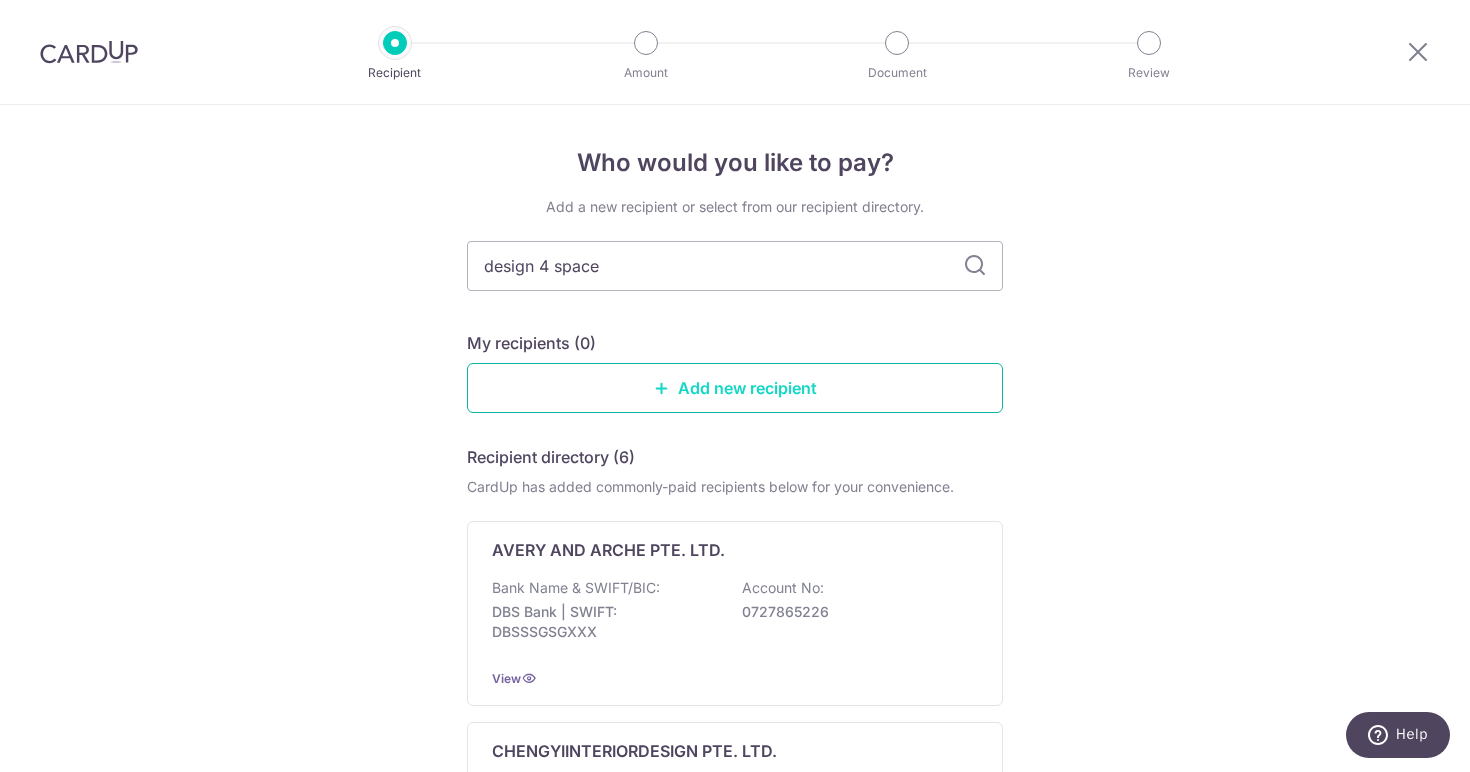 click on "Add new recipient" at bounding box center (735, 388) 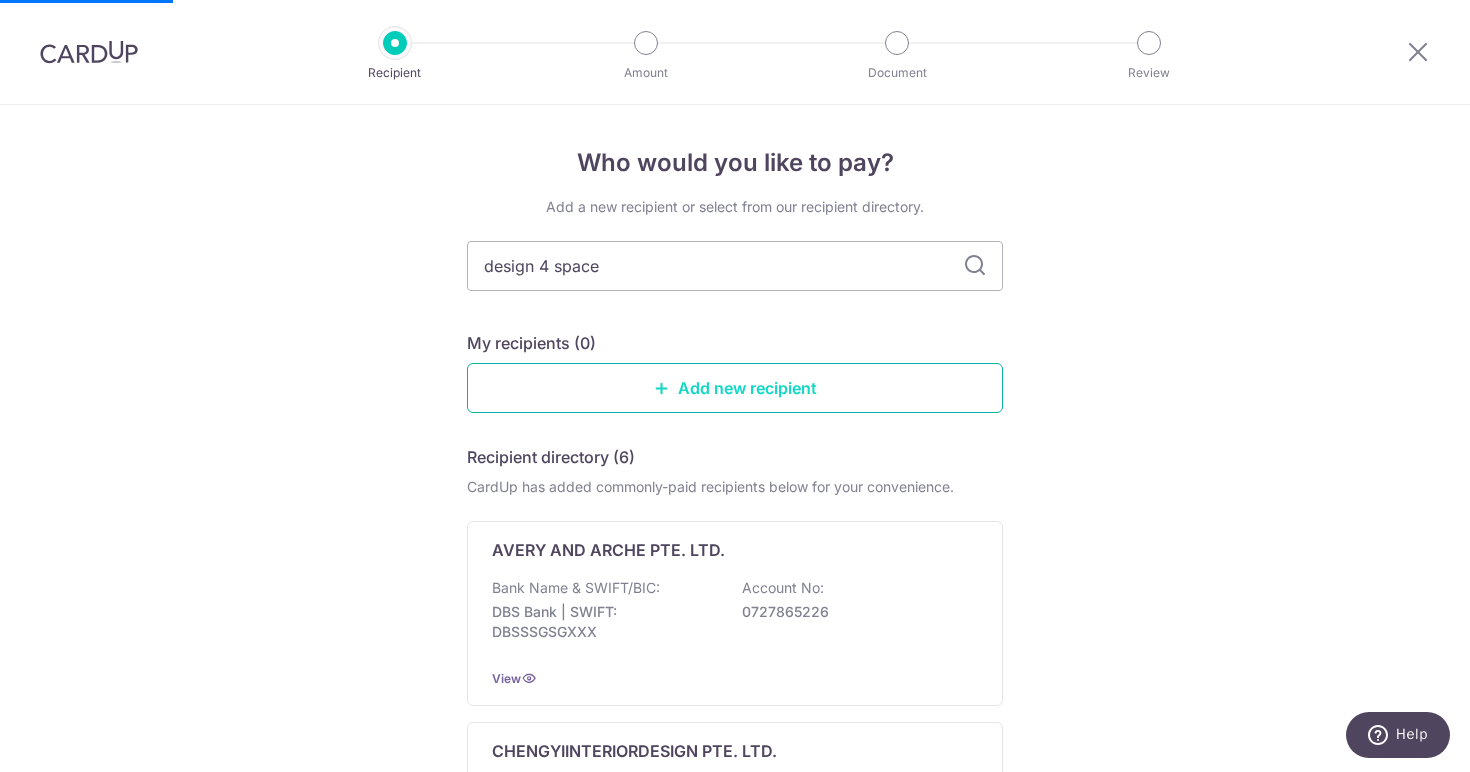 click on "Add new recipient" at bounding box center [735, 388] 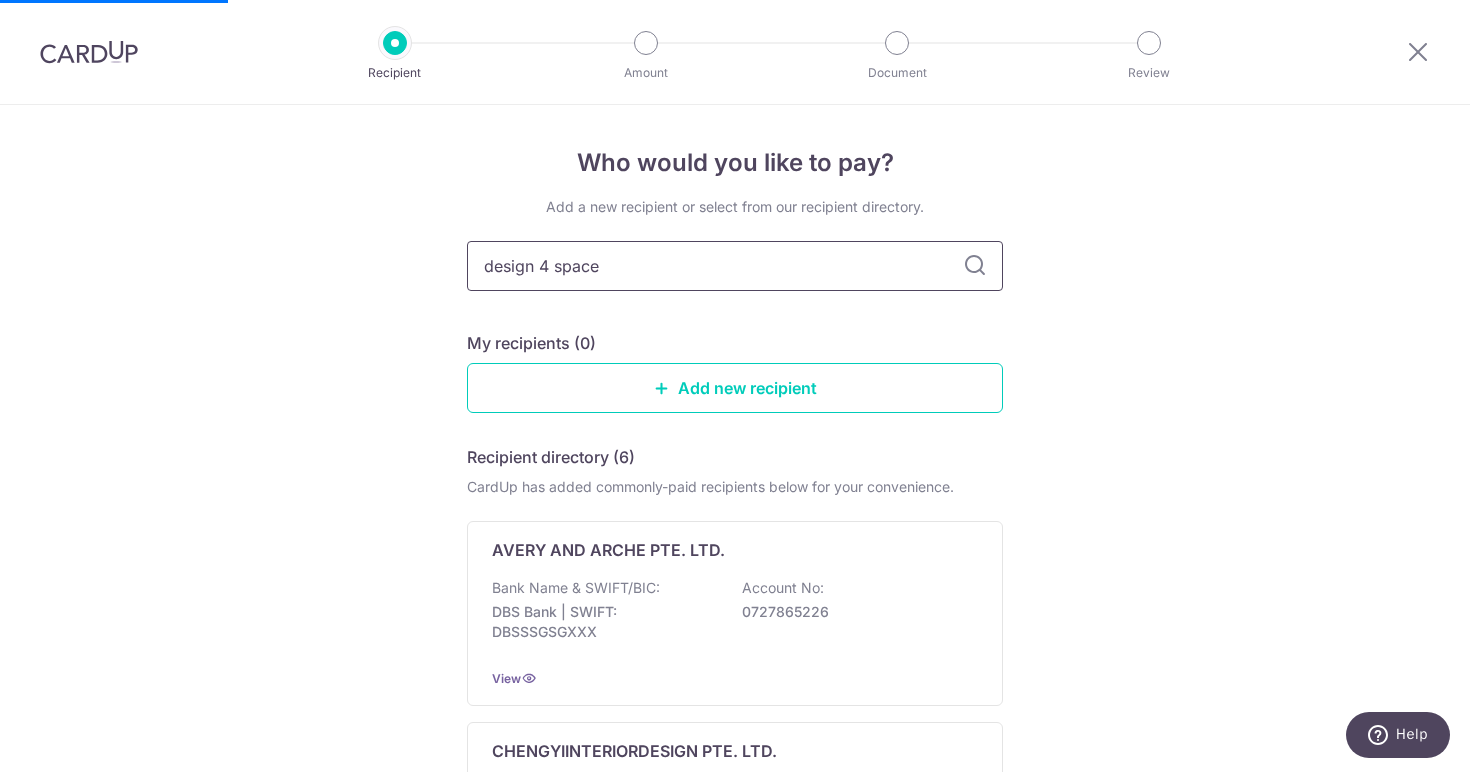 scroll, scrollTop: 0, scrollLeft: 0, axis: both 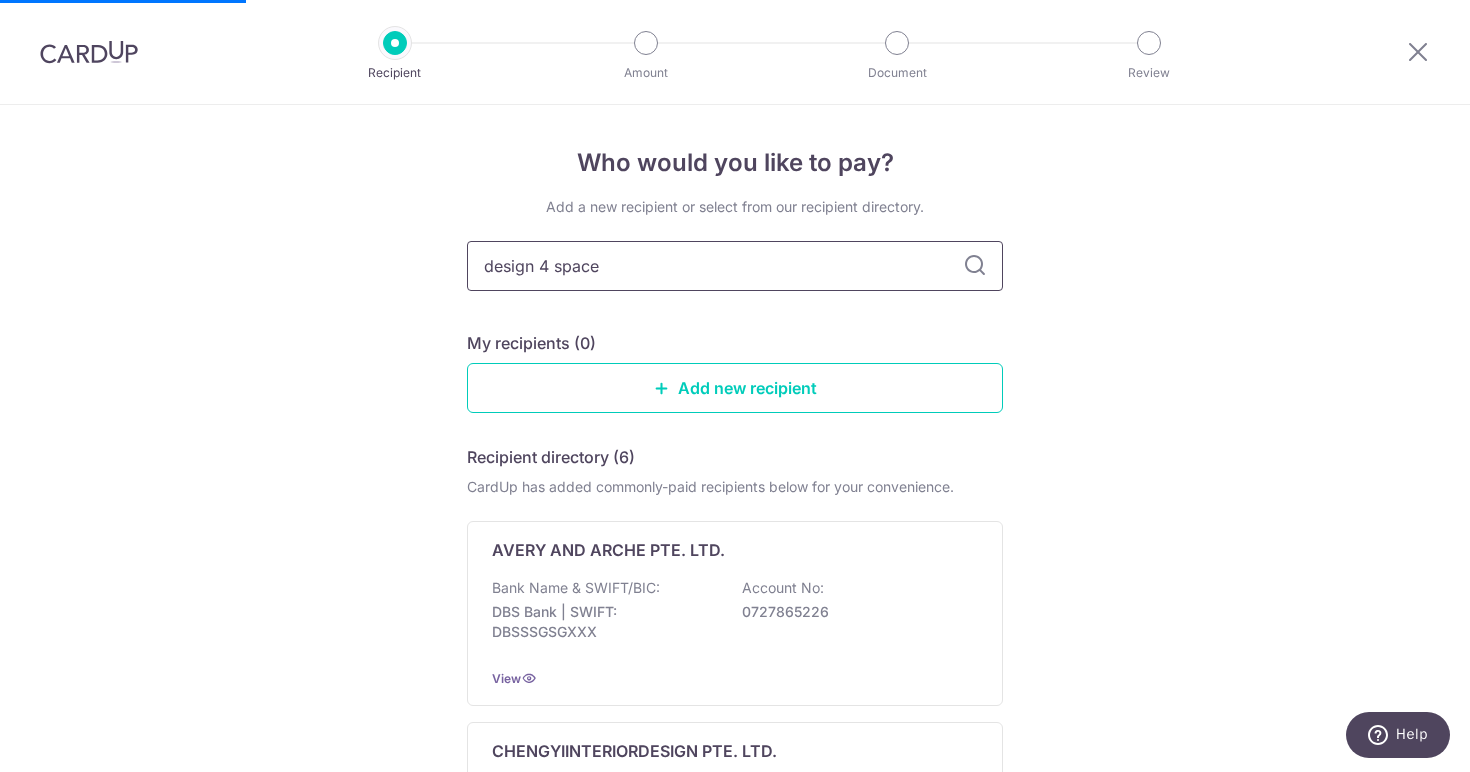 drag, startPoint x: 670, startPoint y: 250, endPoint x: 451, endPoint y: 238, distance: 219.32852 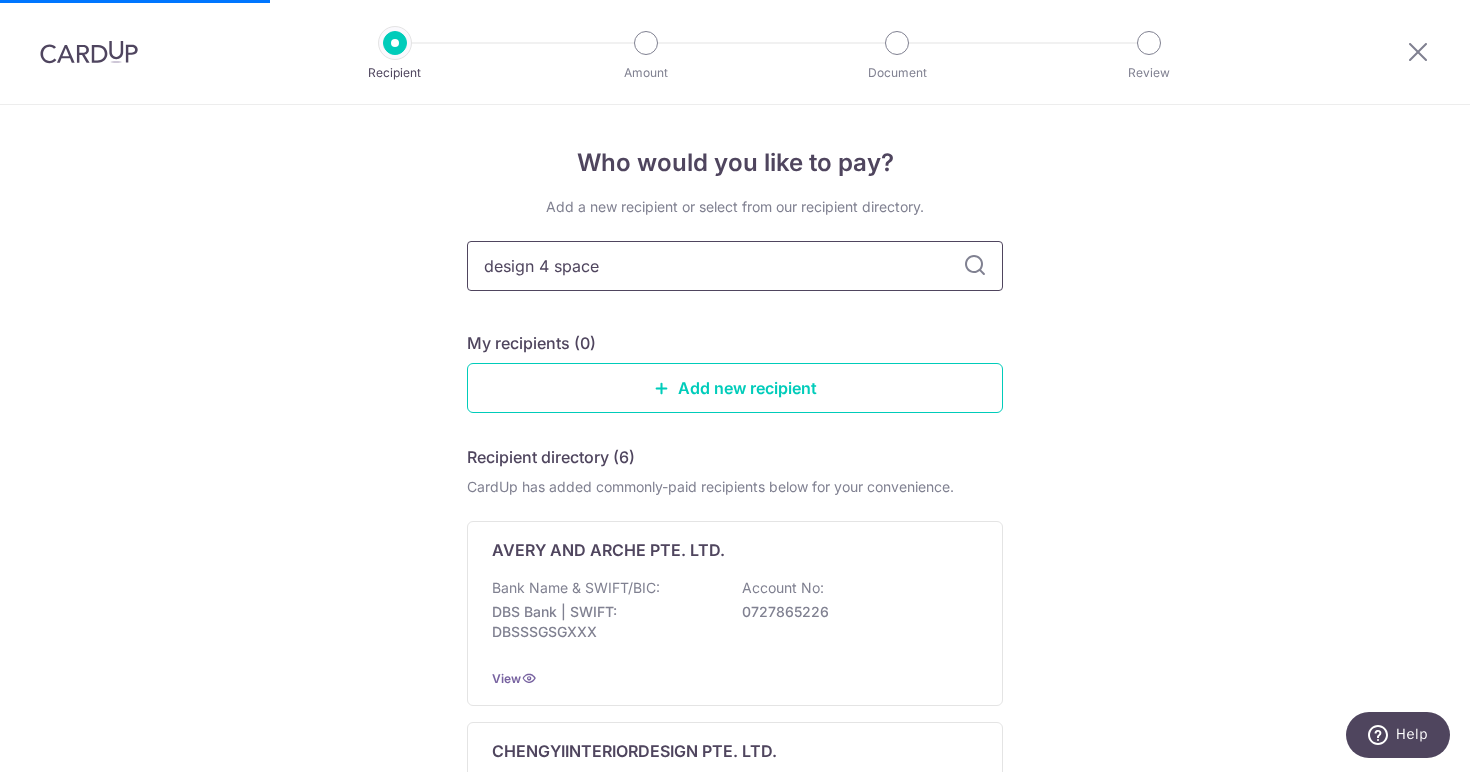 drag, startPoint x: 610, startPoint y: 270, endPoint x: 356, endPoint y: 270, distance: 254 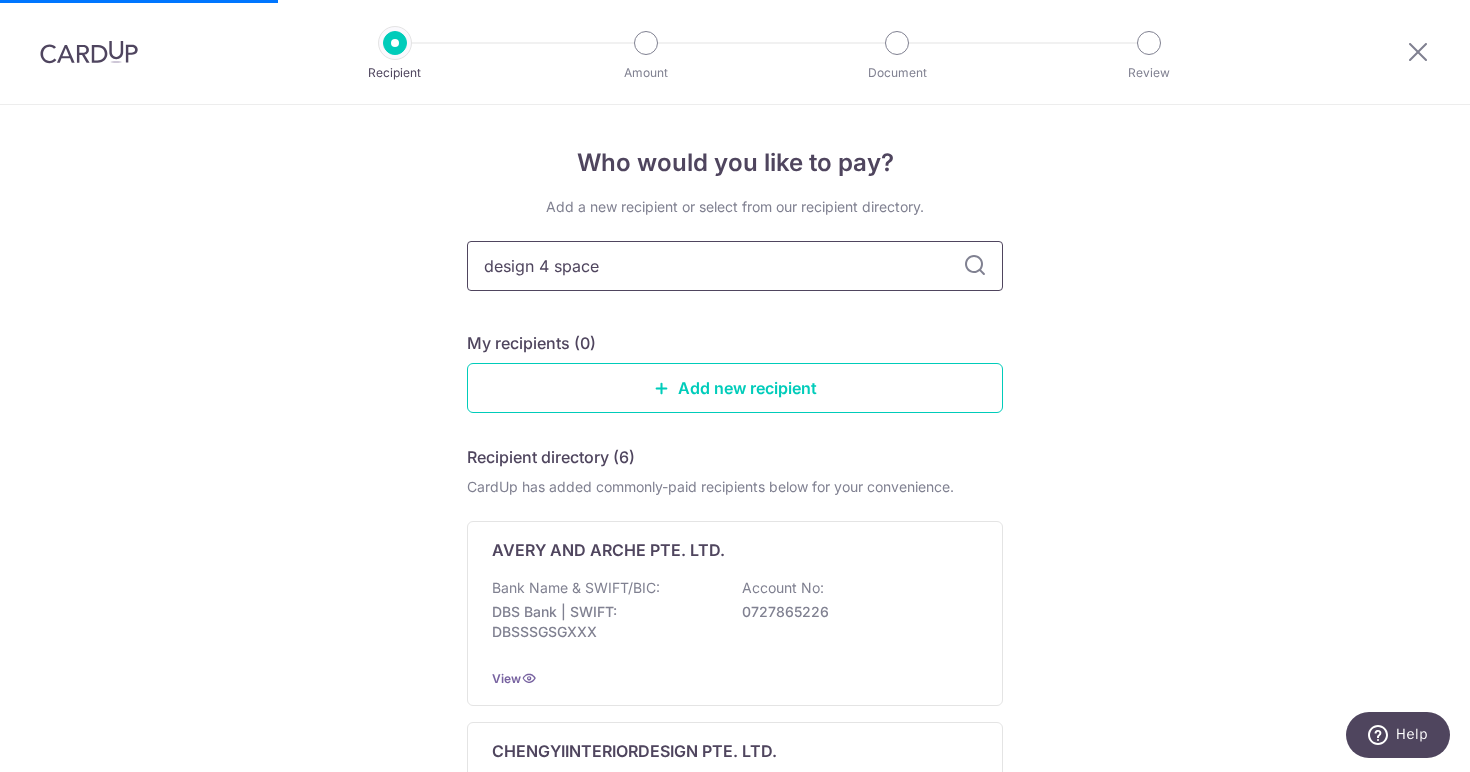 type 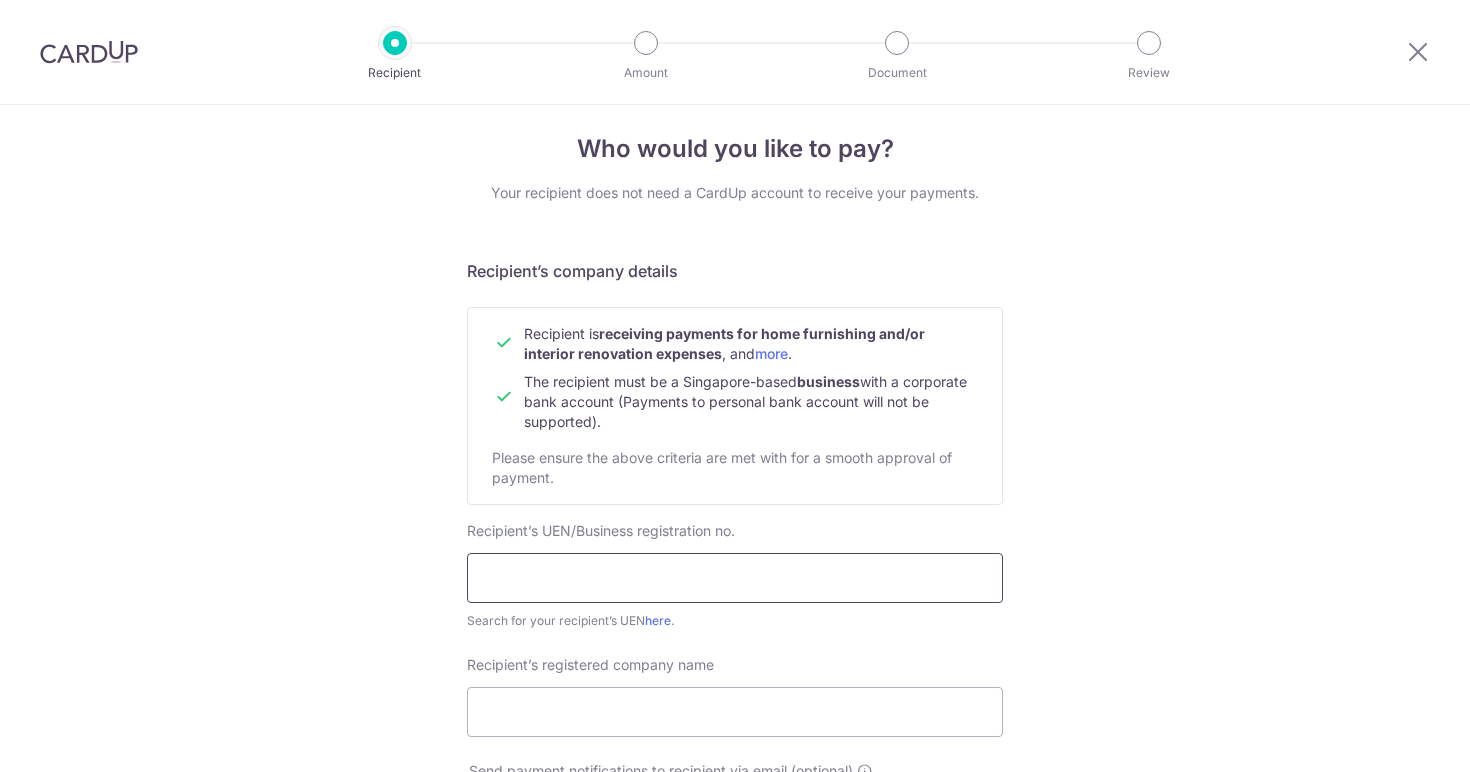scroll, scrollTop: 103, scrollLeft: 0, axis: vertical 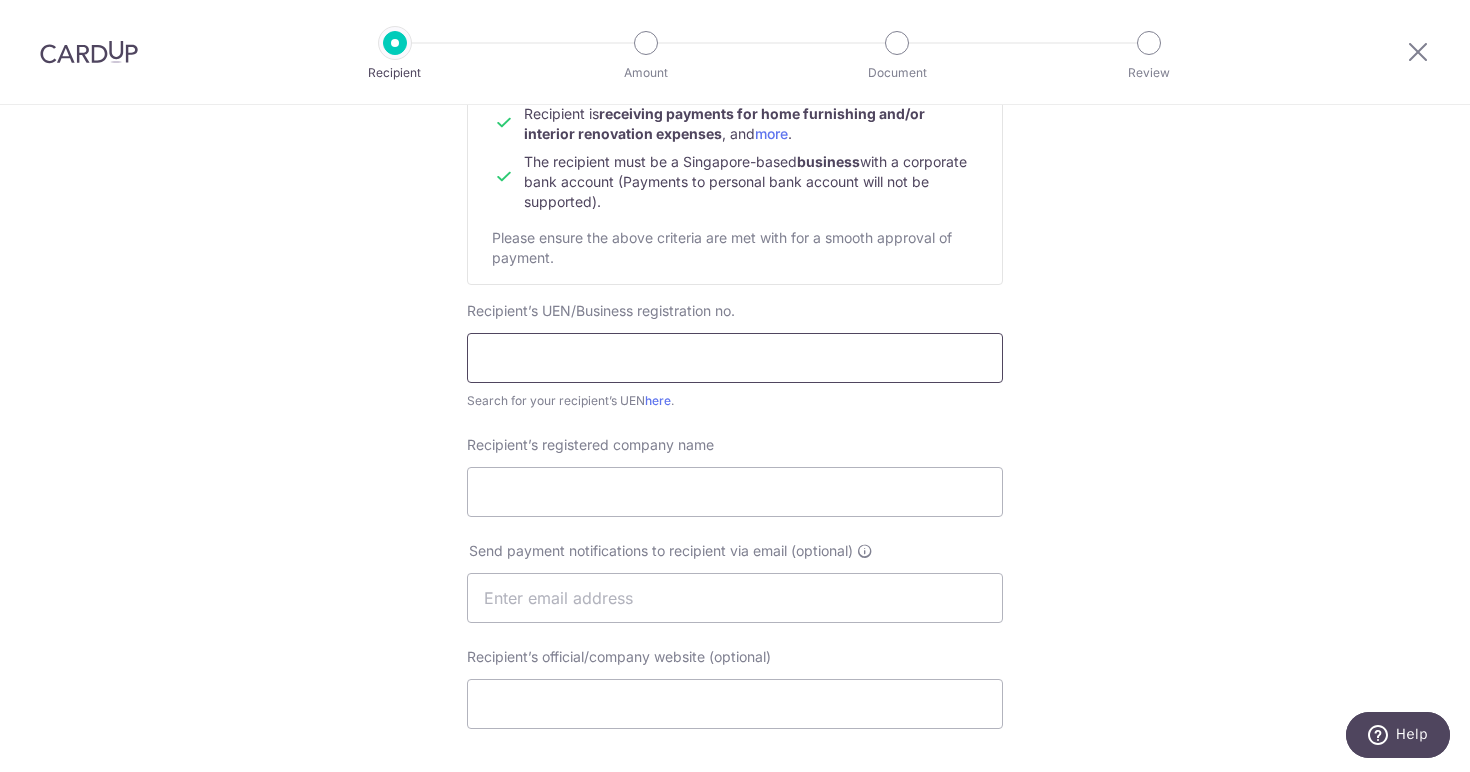 paste on "201210824NM01" 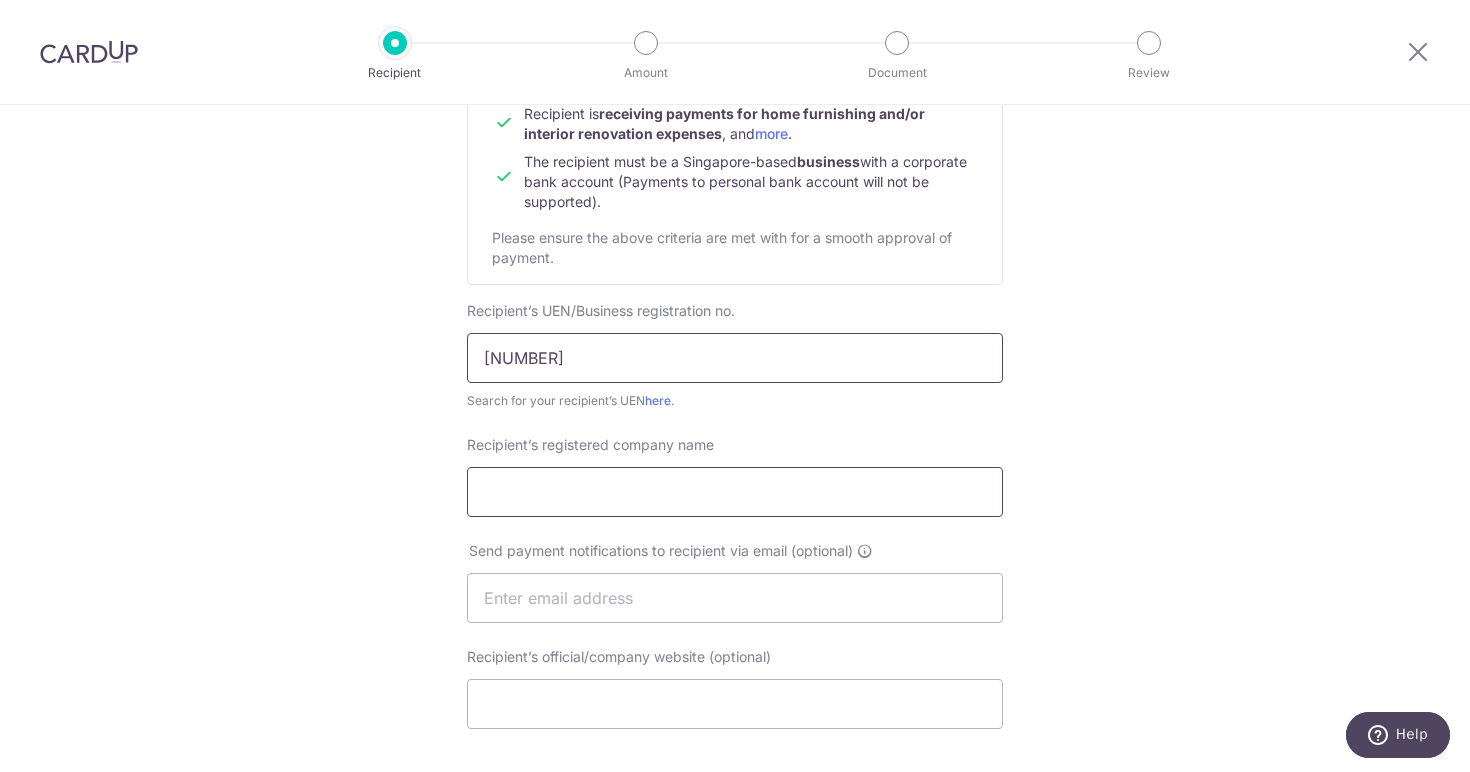 type on "201210824NM01" 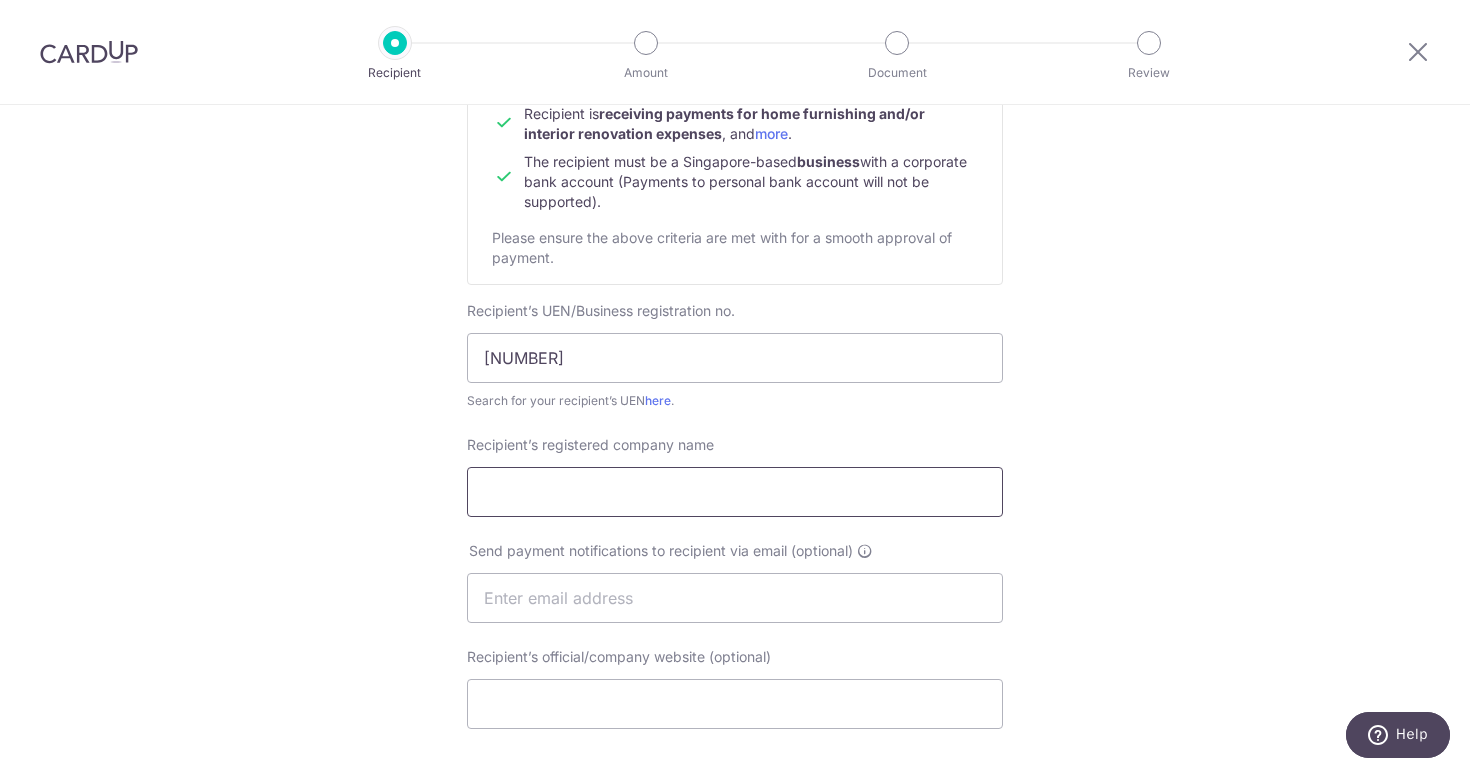paste on "Design 4 Space Pte Ltd" 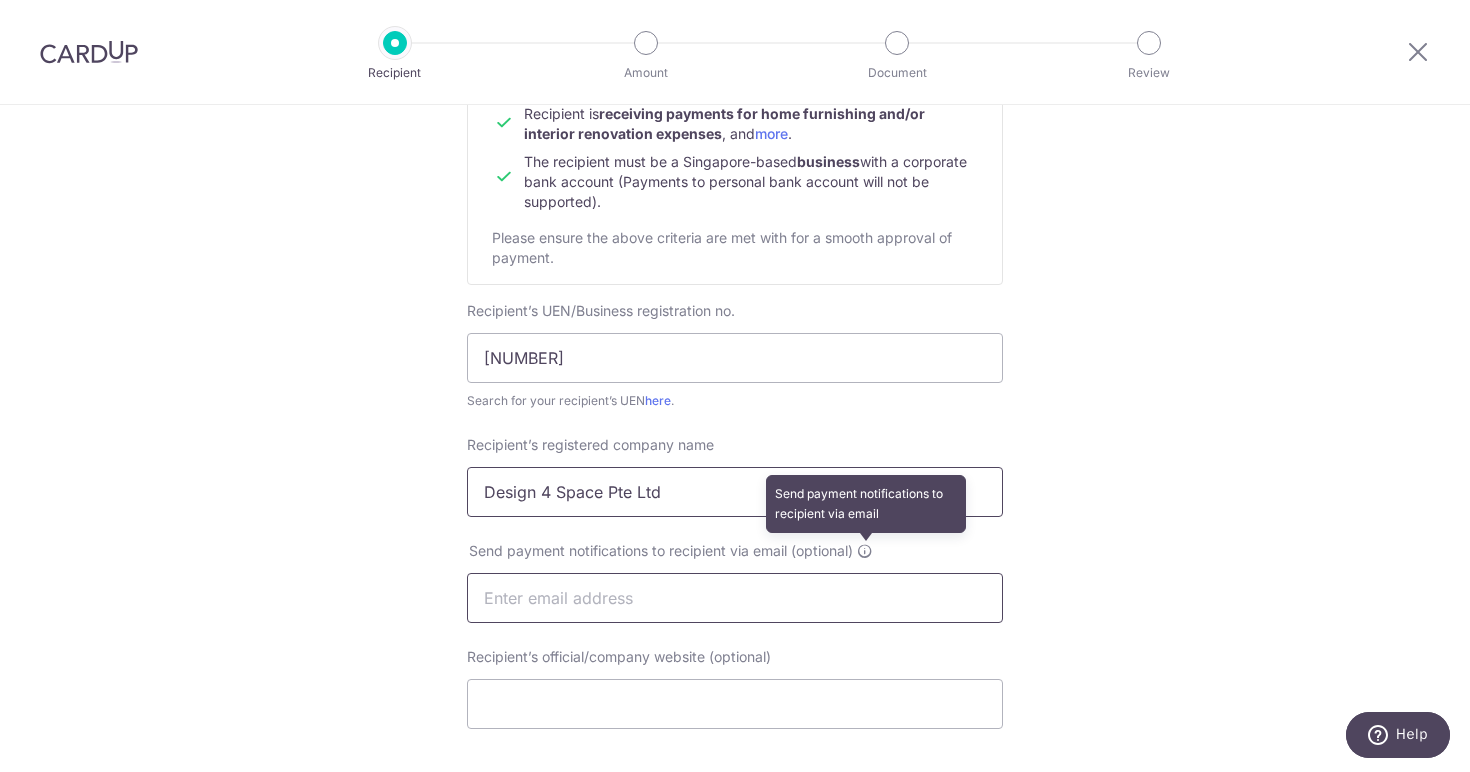 type on "Design 4 Space Pte Ltd" 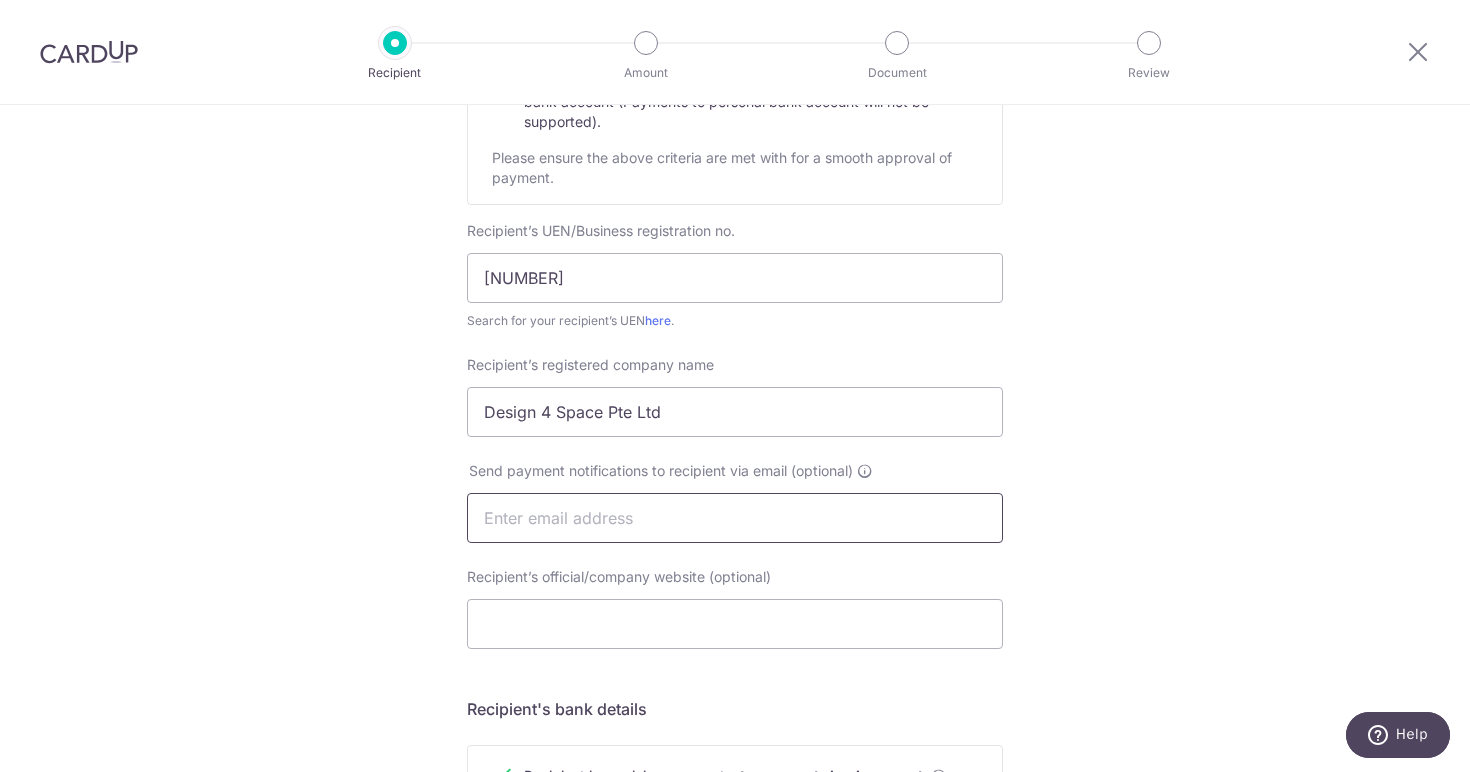 scroll, scrollTop: 371, scrollLeft: 0, axis: vertical 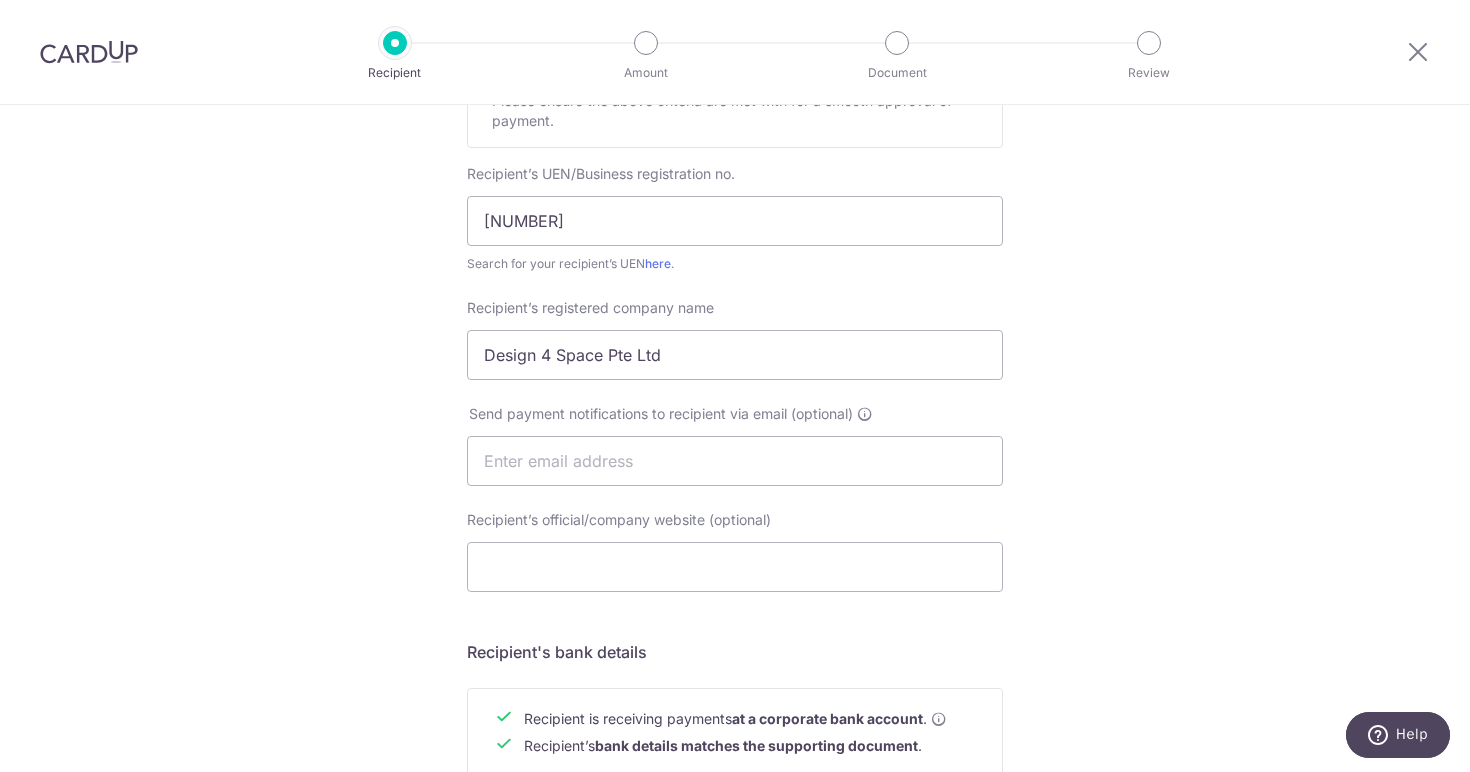 click on "Who would you like to pay?
Your recipient does not need a CardUp account to receive your payments.
Recipient’s company details
Recipient is  receiving payments for home furnishing and/or interior renovation expenses , and  more .
The recipient must be a Singapore-based  business  with a corporate bank account (Payments to personal bank account will not be supported).
Please ensure the above criteria are met with for a smooth approval of payment.
Recipient’s UEN/Business registration no.
201210824NM01
Search for your recipient’s UEN  here .
." at bounding box center [735, 486] 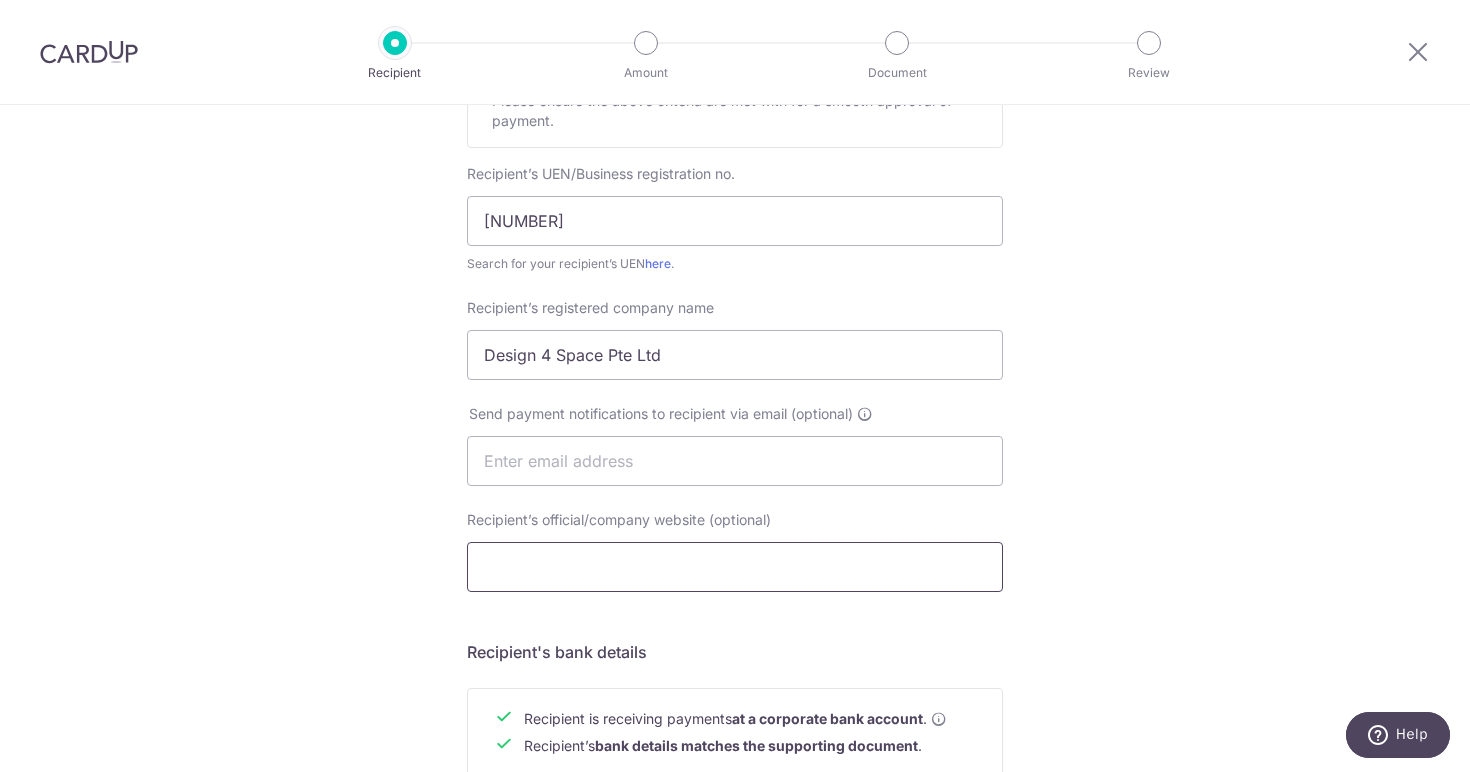 paste on "https://www.design4space.com.sg" 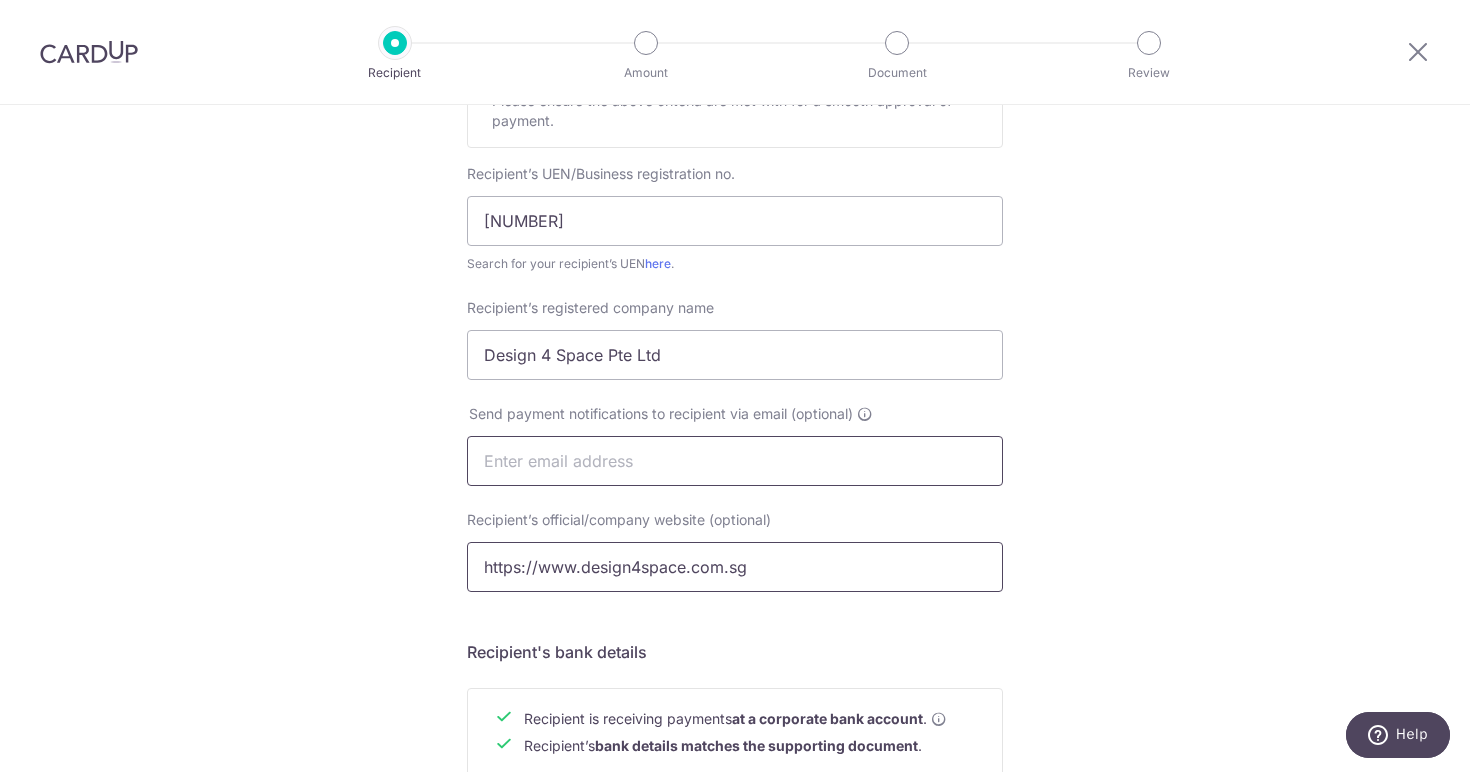 type on "https://www.design4space.com.sg" 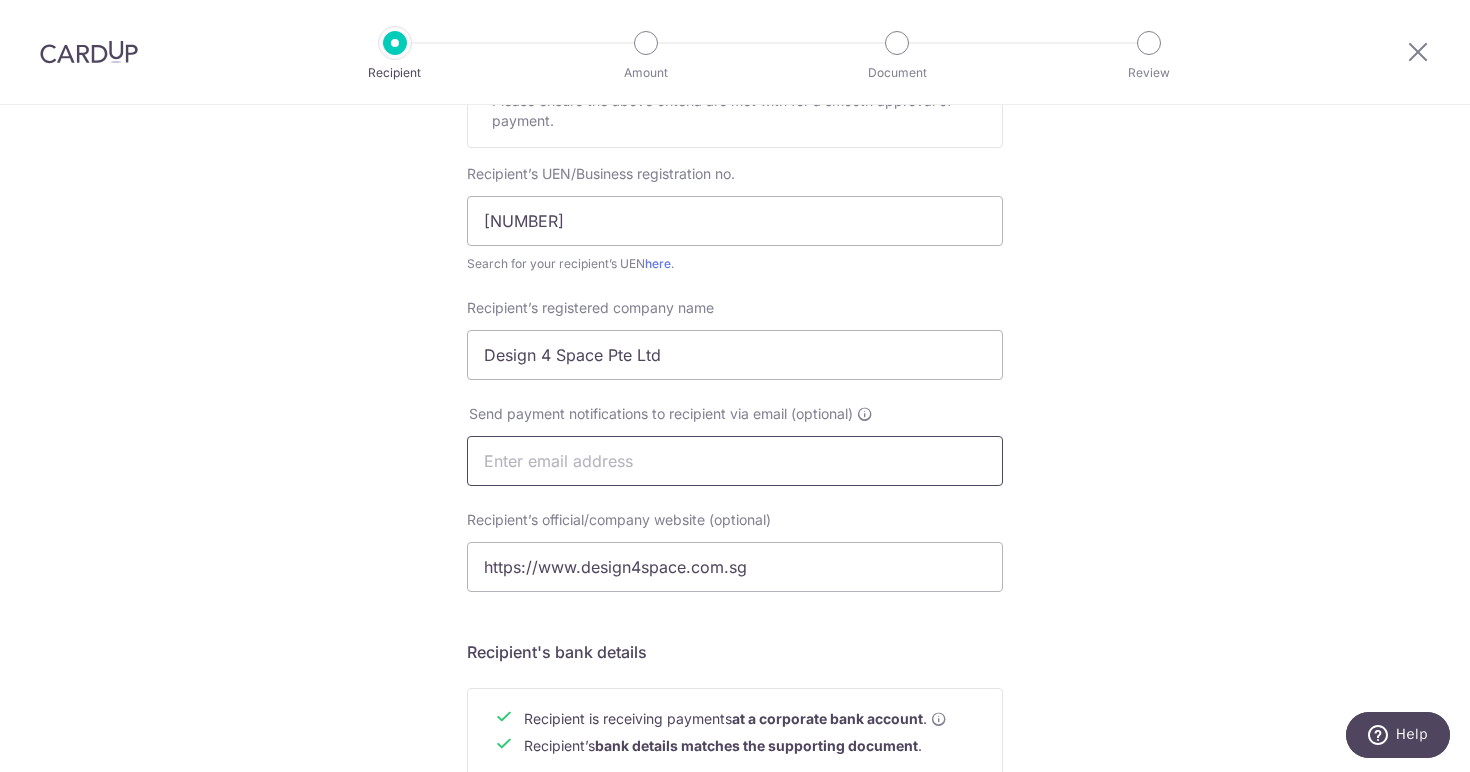 click at bounding box center [735, 461] 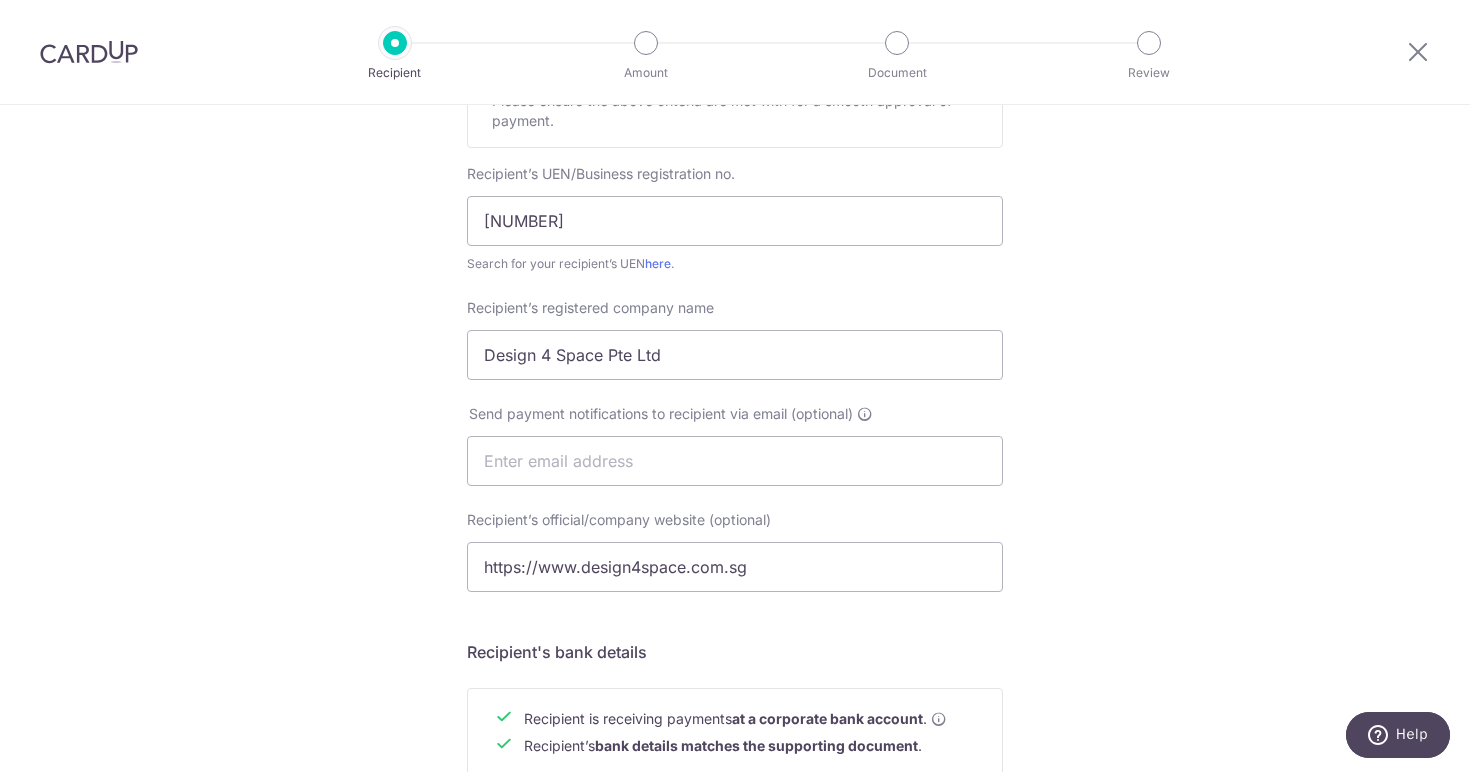 click on "Who would you like to pay?
Your recipient does not need a CardUp account to receive your payments.
Recipient’s company details
Recipient is  receiving payments for home furnishing and/or interior renovation expenses , and  more .
The recipient must be a Singapore-based  business  with a corporate bank account (Payments to personal bank account will not be supported).
Please ensure the above criteria are met with for a smooth approval of payment.
Recipient’s UEN/Business registration no.
201210824NM01
Search for your recipient’s UEN  here .
." at bounding box center [735, 486] 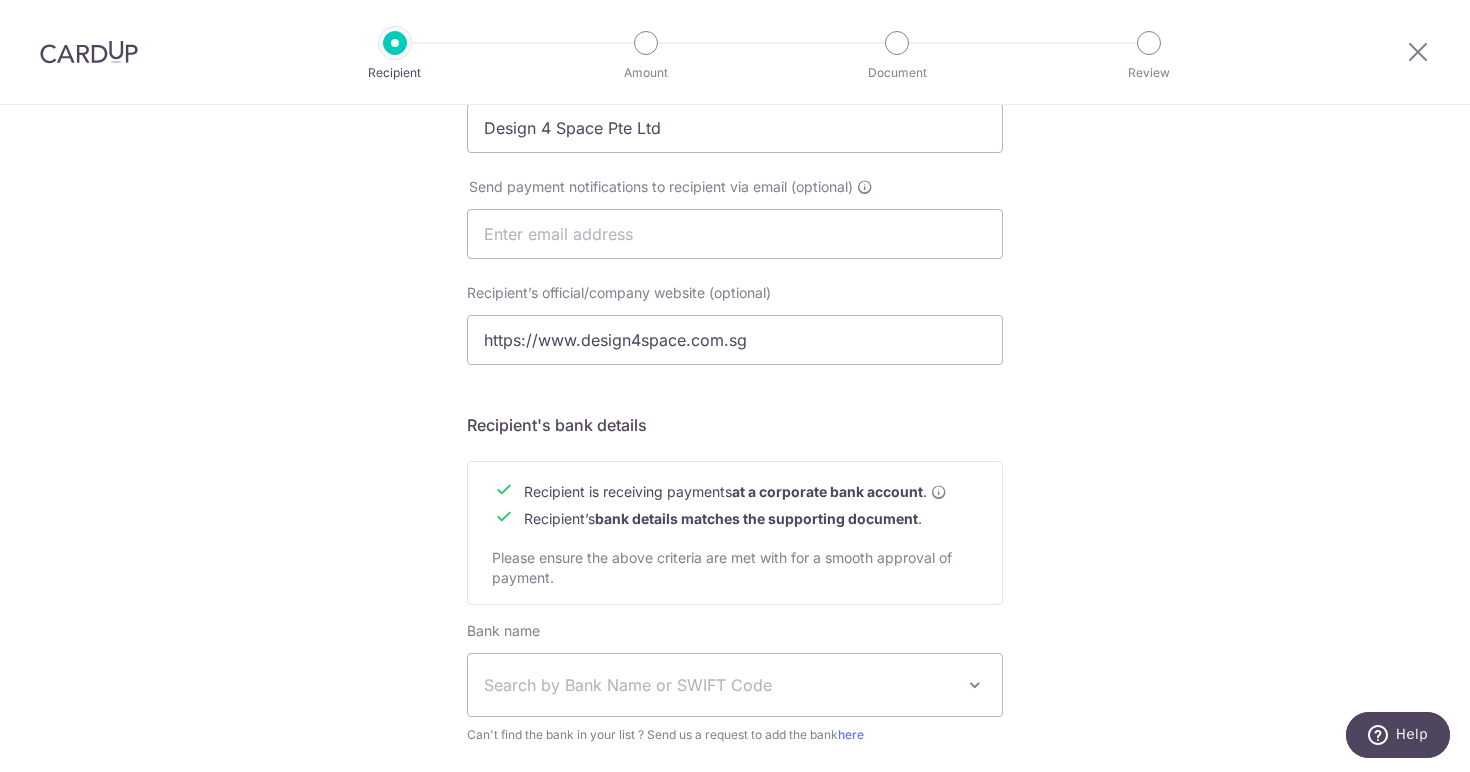 scroll, scrollTop: 837, scrollLeft: 0, axis: vertical 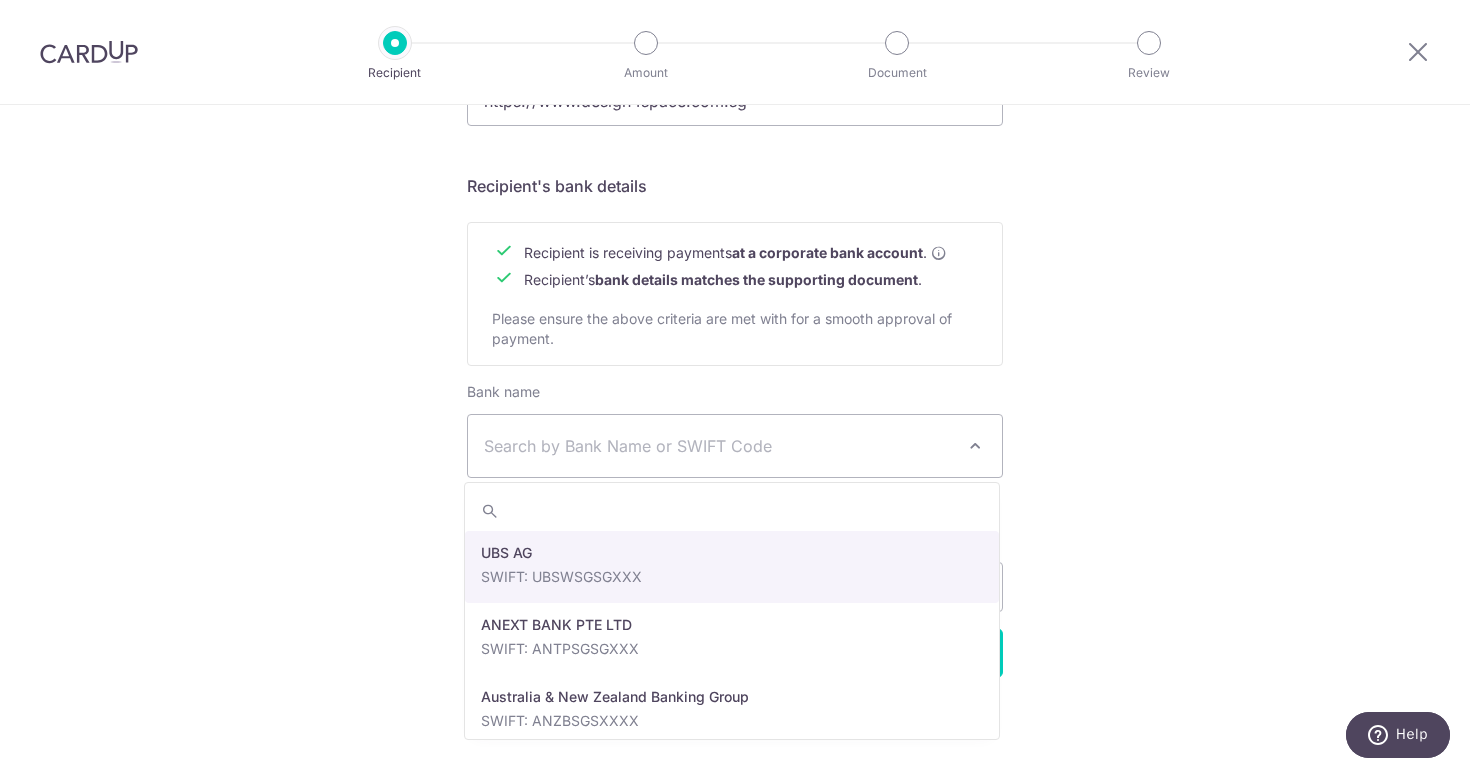 click on "Search by Bank Name or SWIFT Code" at bounding box center (719, 446) 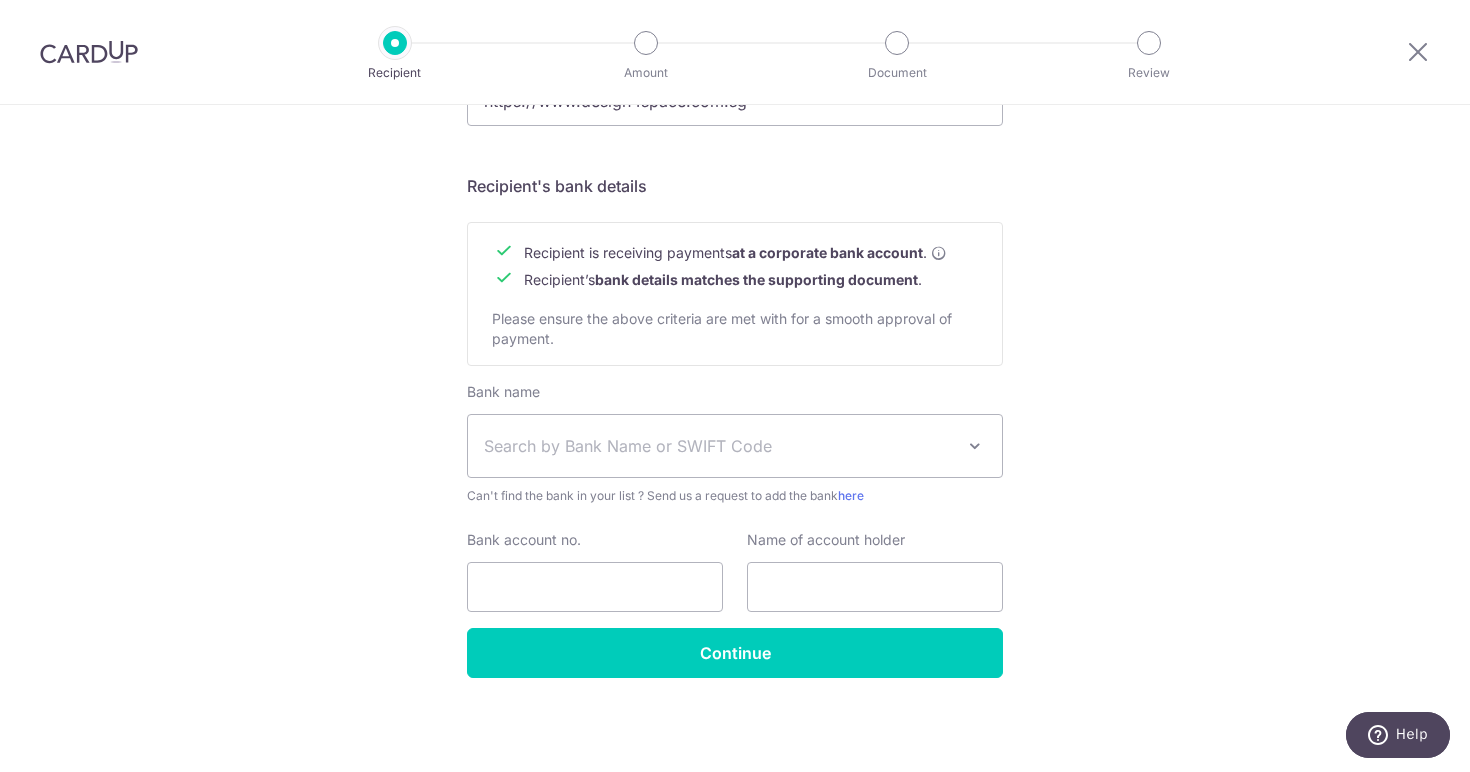 click on "Search by Bank Name or SWIFT Code" at bounding box center (719, 446) 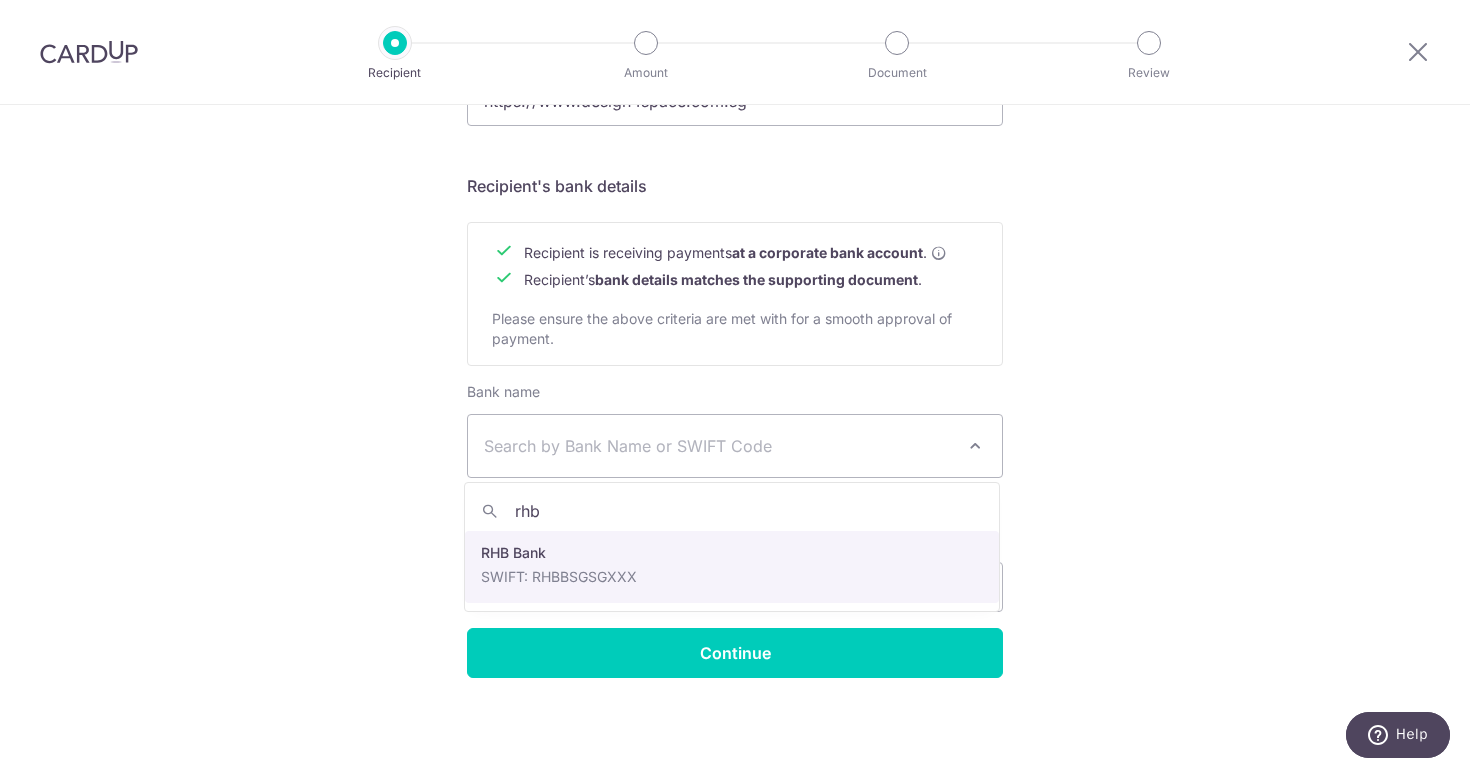type on "rhb" 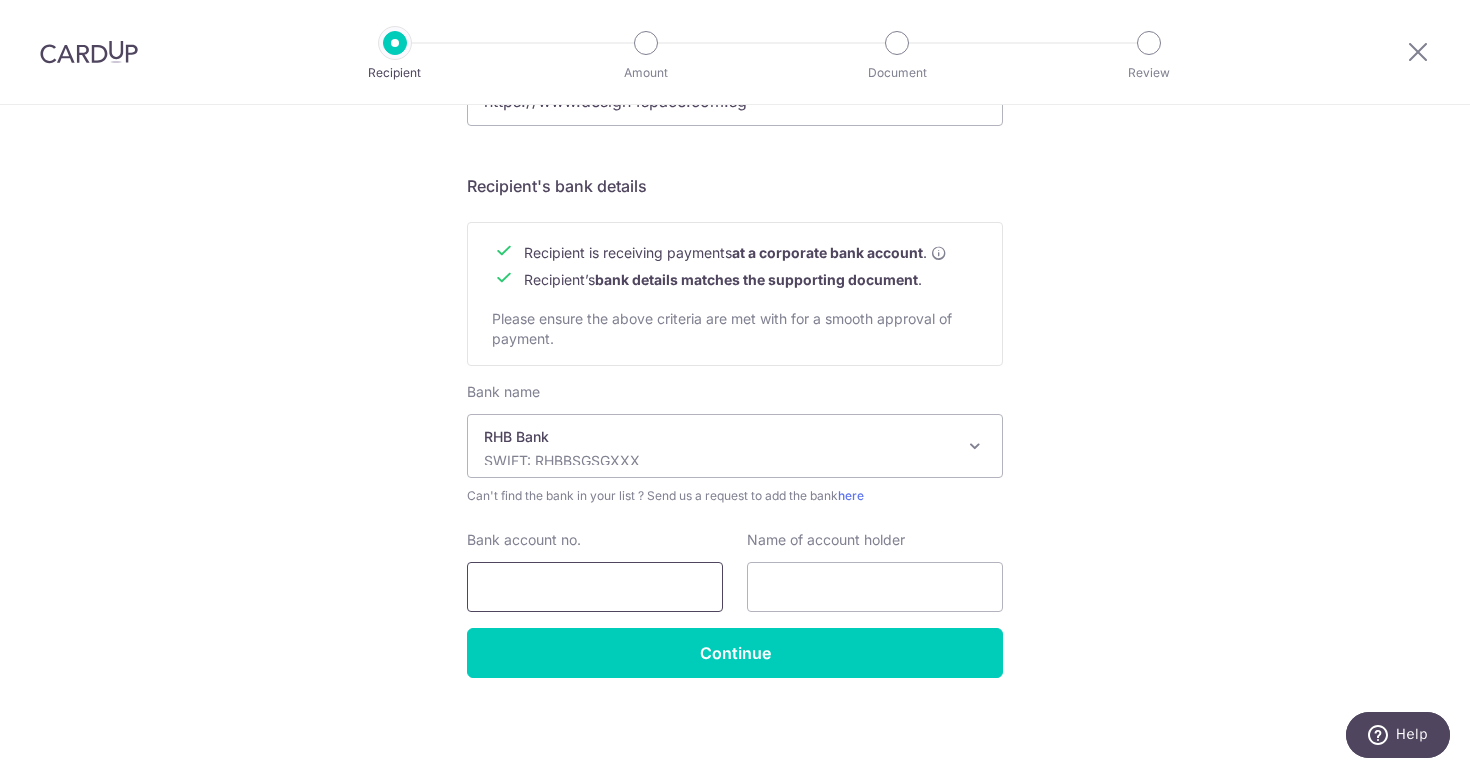 click on "Bank account no." at bounding box center (595, 587) 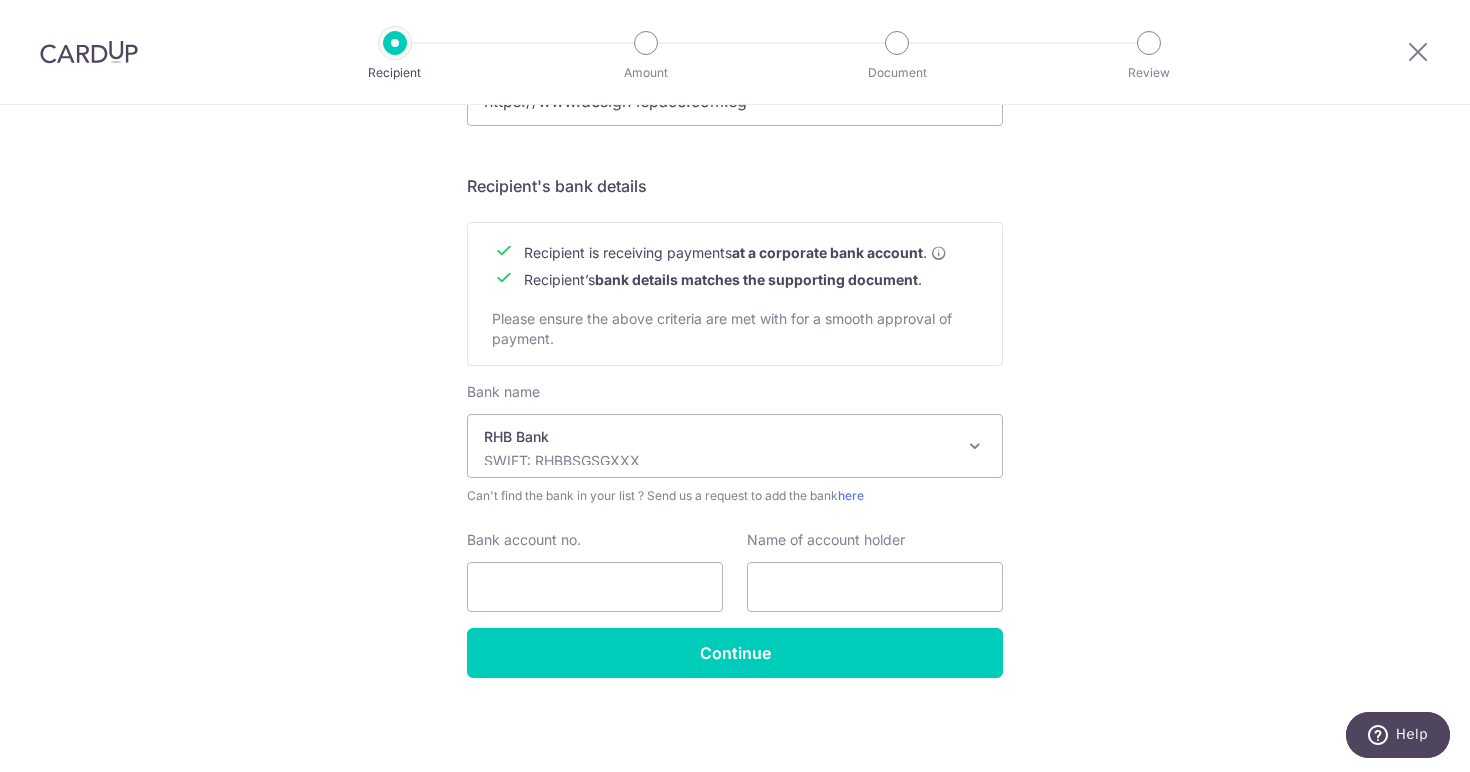 click on "Who would you like to pay?
Your recipient does not need a CardUp account to receive your payments.
Recipient’s company details
Recipient is  receiving payments for home furnishing and/or interior renovation expenses , and  more .
The recipient must be a Singapore-based  business  with a corporate bank account (Payments to personal bank account will not be supported).
Please ensure the above criteria are met with for a smooth approval of payment.
Recipient’s UEN/Business registration no.
201210824NM01
Search for your recipient’s UEN  here .
." at bounding box center (735, 20) 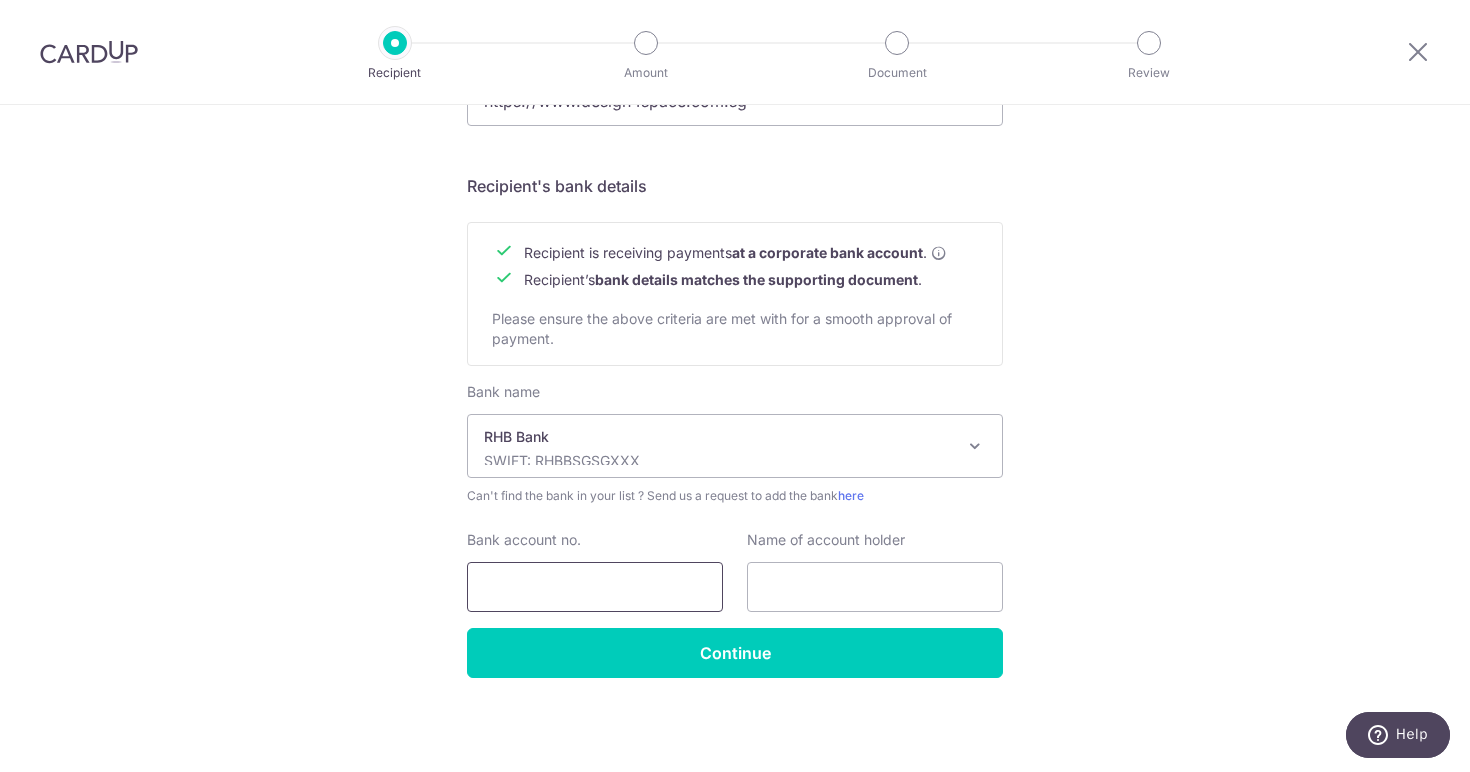 click on "Bank account no." at bounding box center [595, 587] 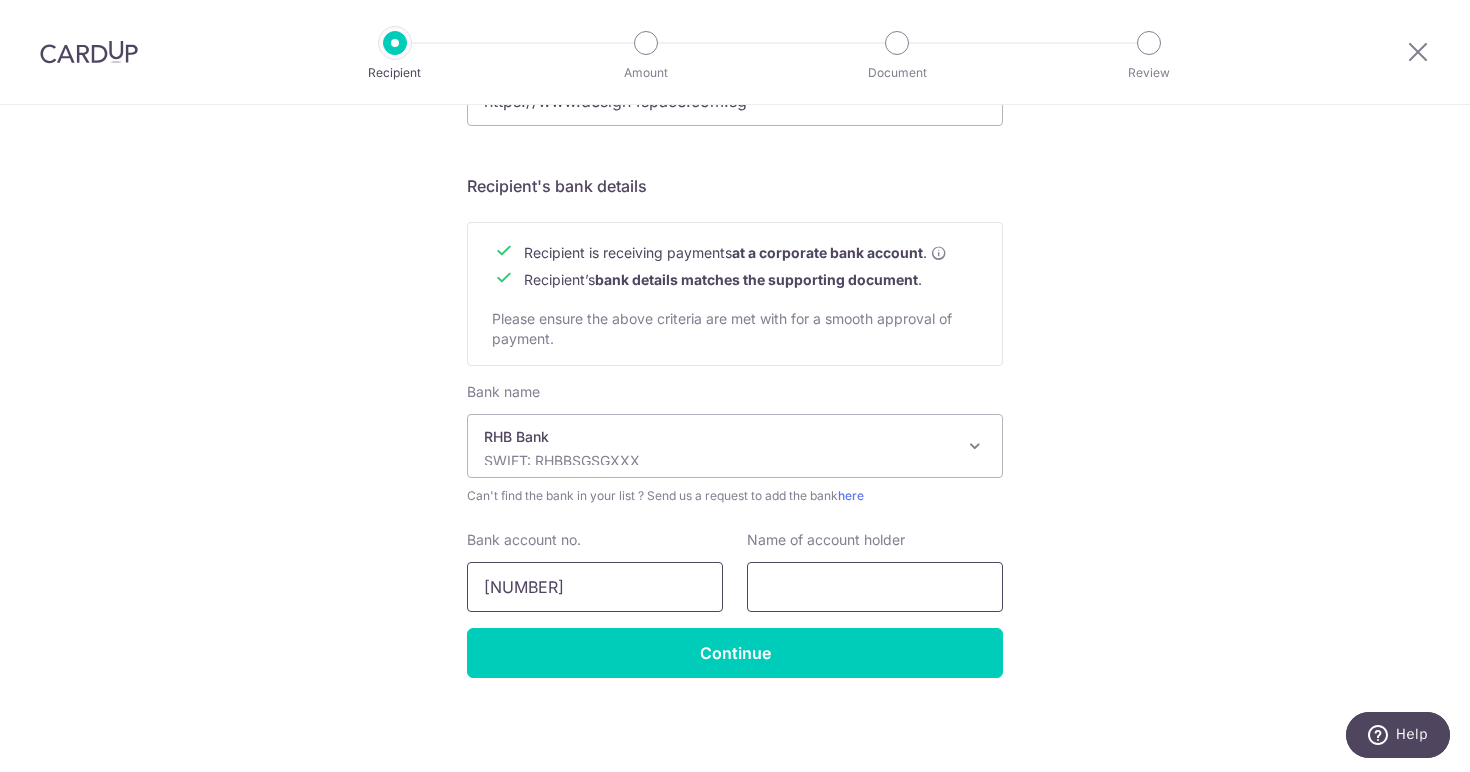 type on "38001365809" 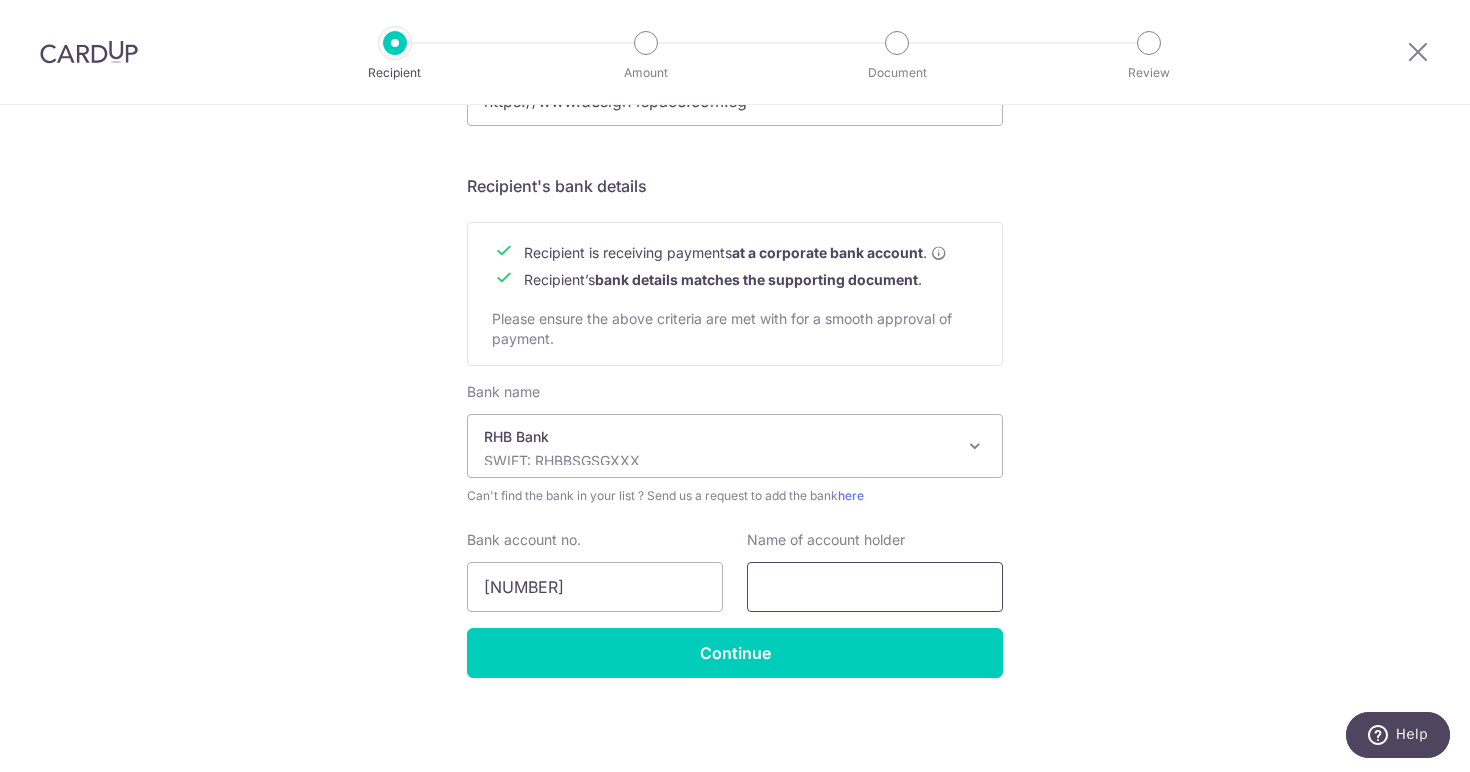 click at bounding box center [875, 587] 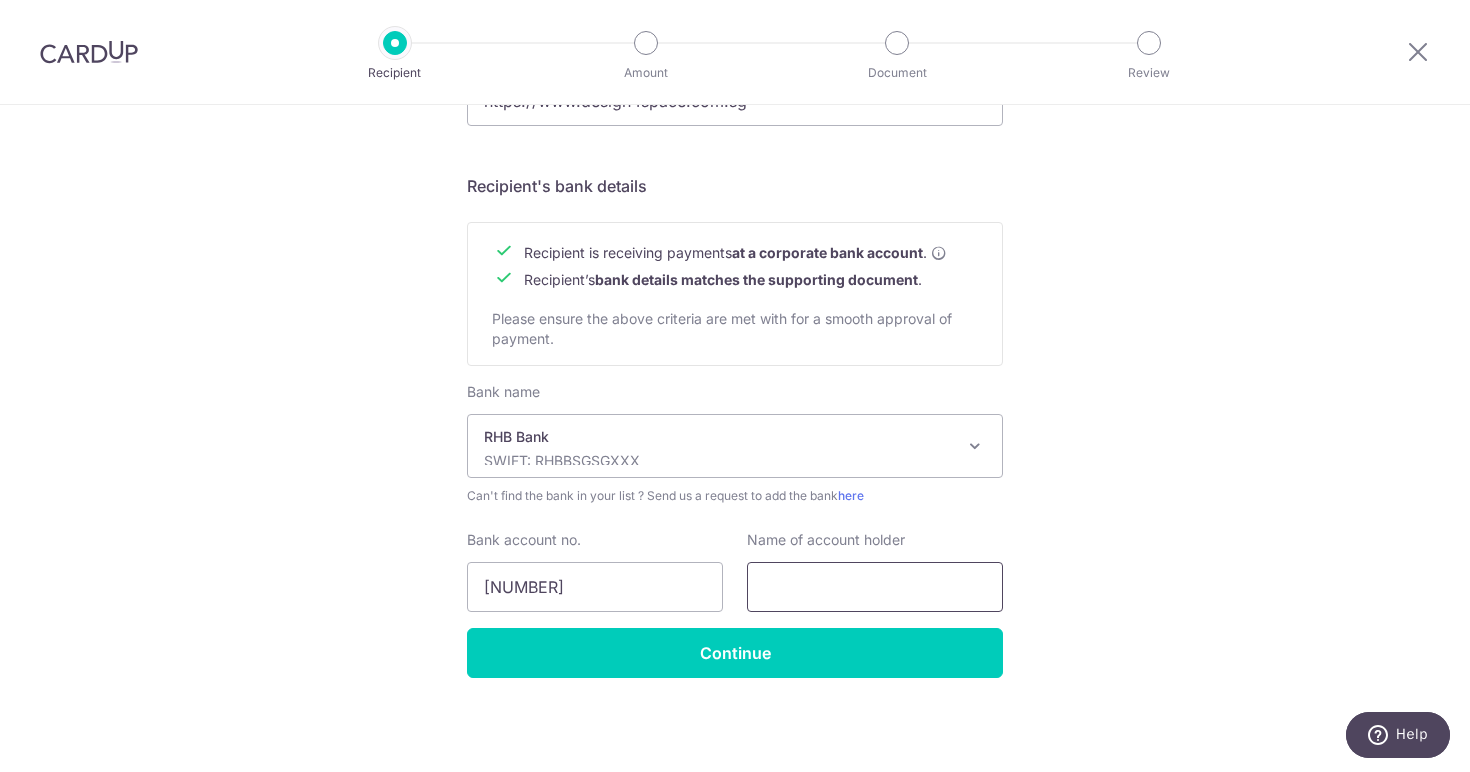 paste on "Design 4 Space Pte Ltd" 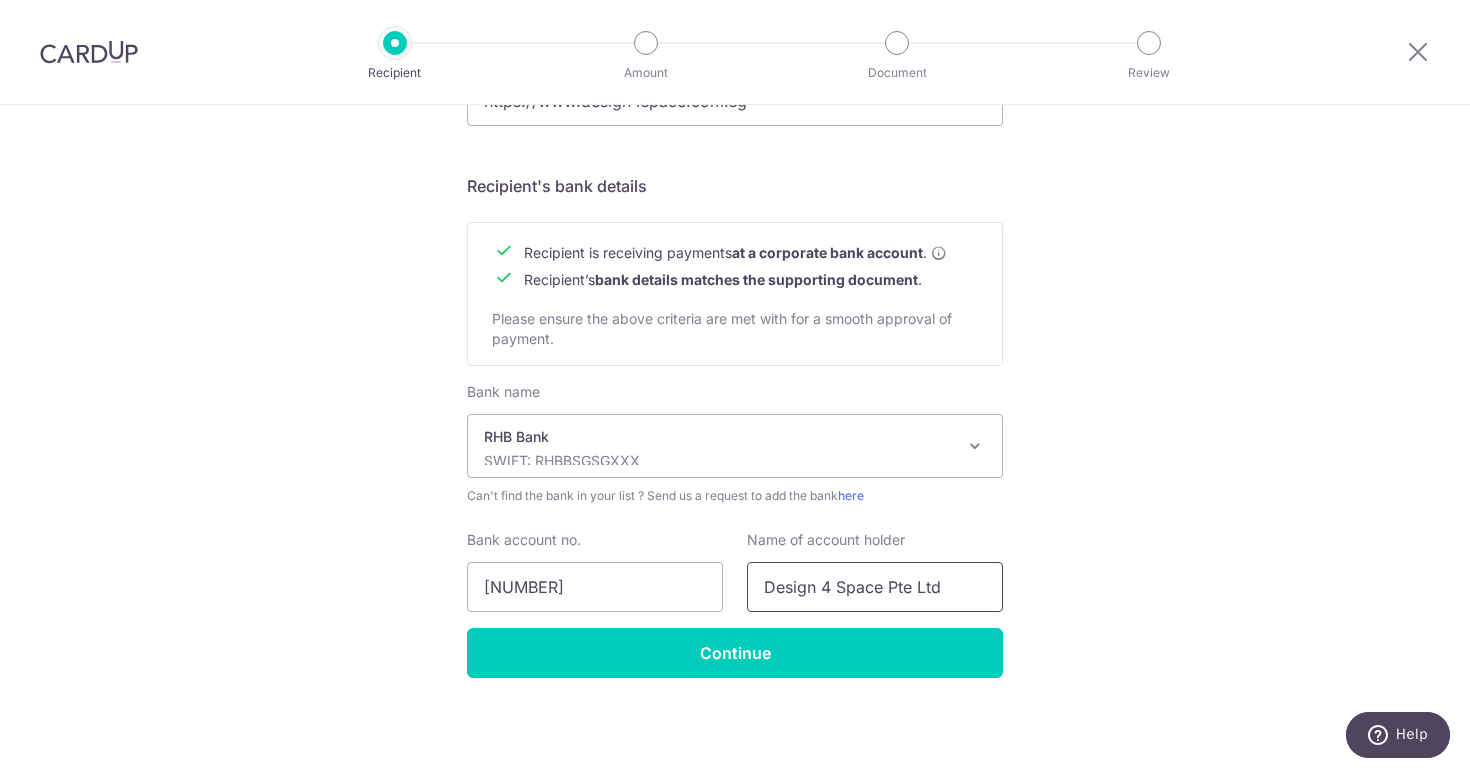 scroll, scrollTop: 819, scrollLeft: 0, axis: vertical 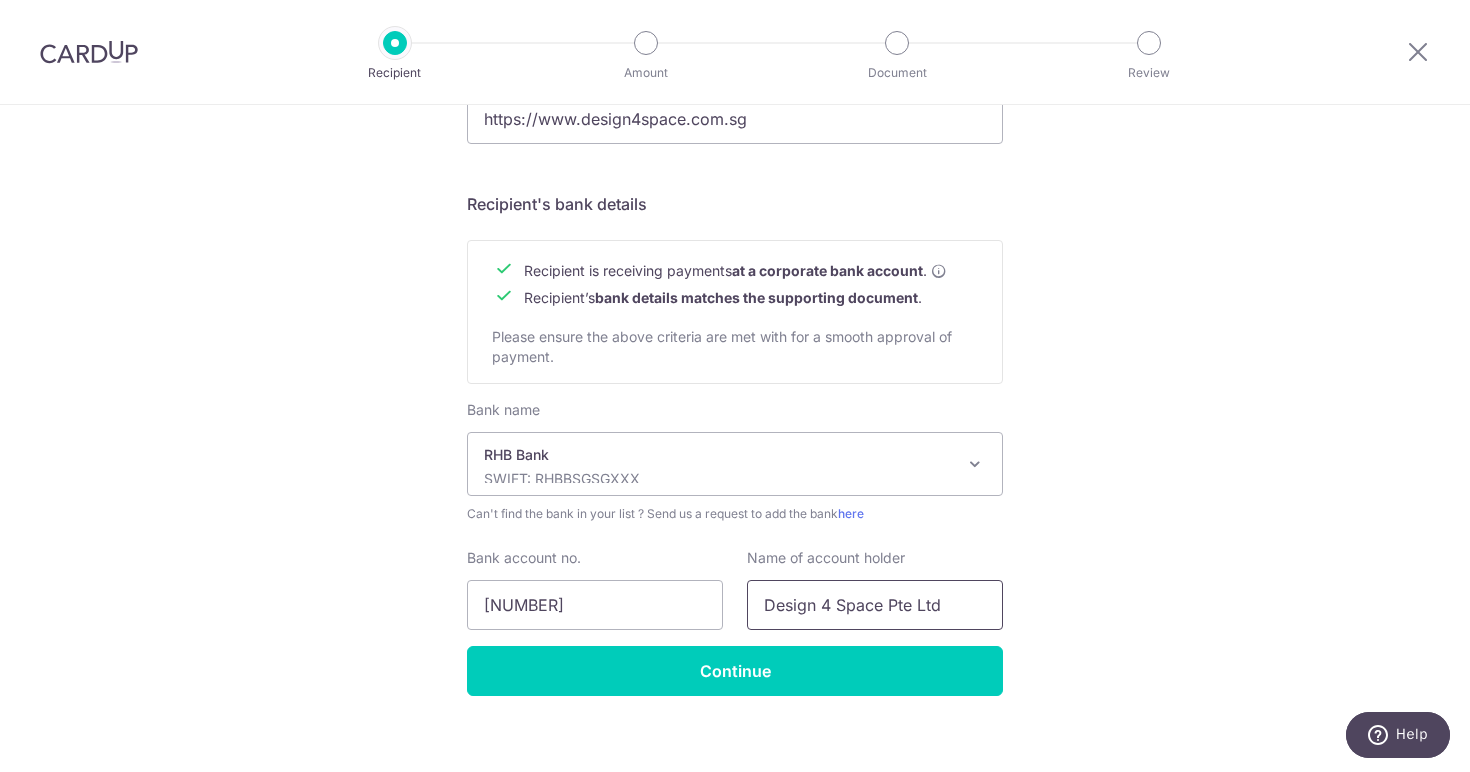 type on "Design 4 Space Pte Ltd" 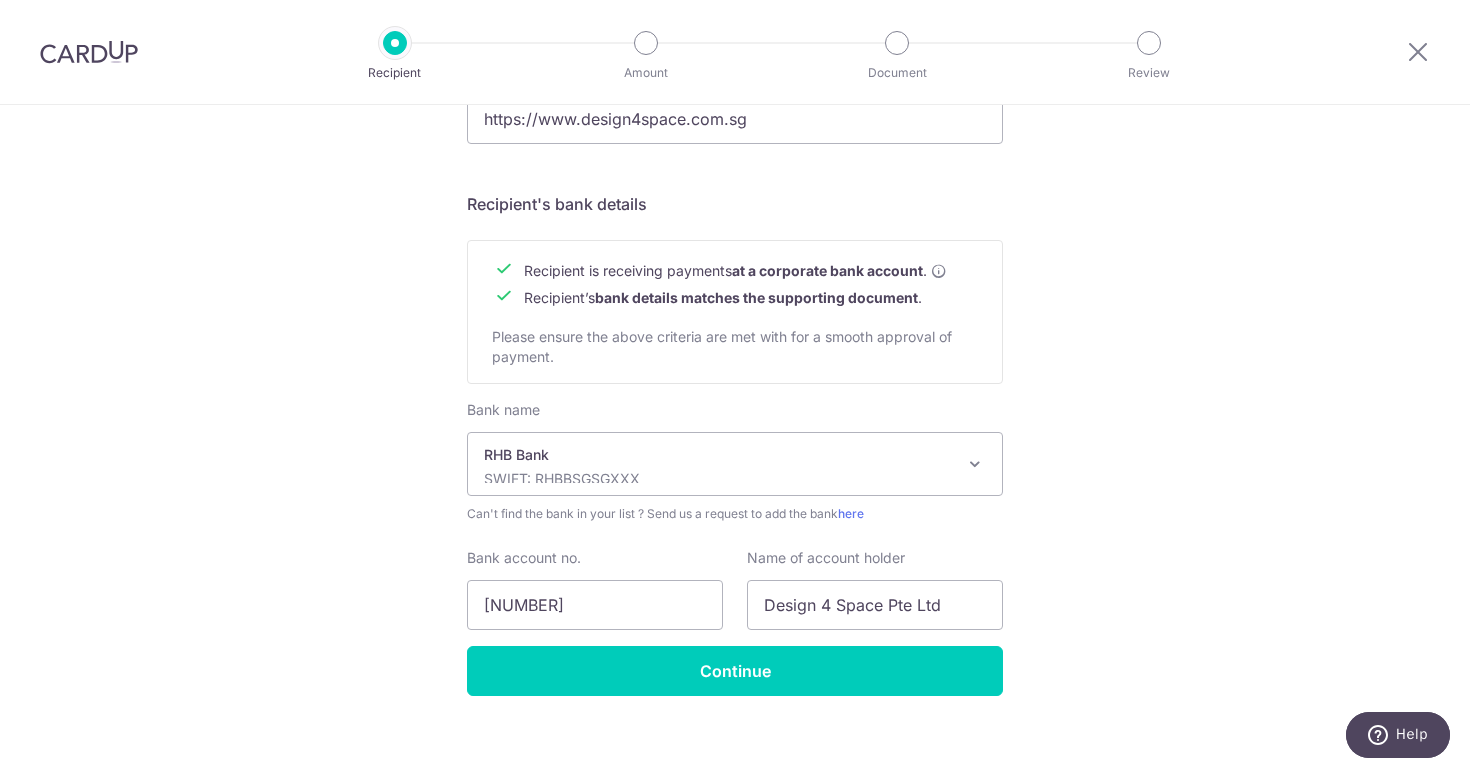 drag, startPoint x: 1304, startPoint y: 662, endPoint x: 1281, endPoint y: 443, distance: 220.20445 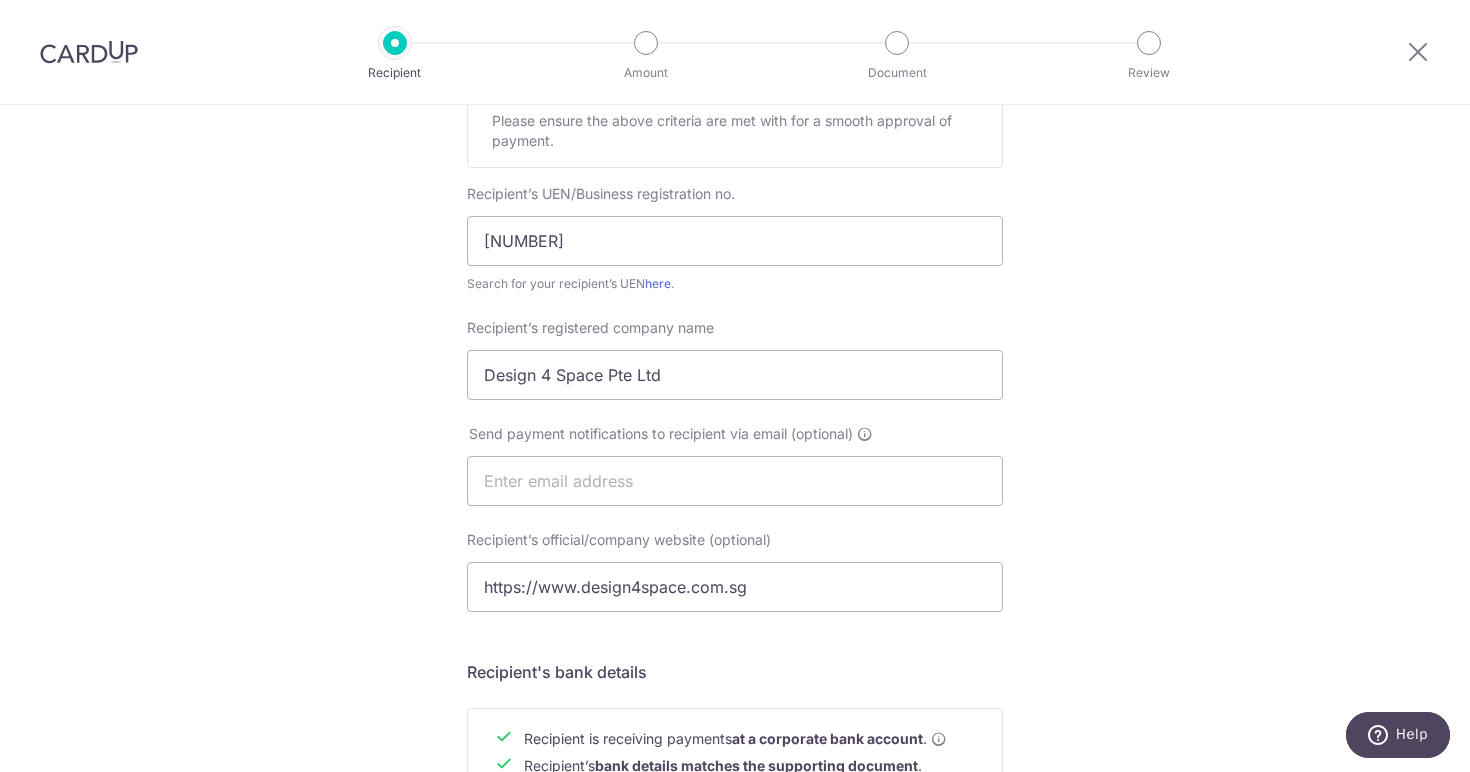 scroll, scrollTop: 360, scrollLeft: 0, axis: vertical 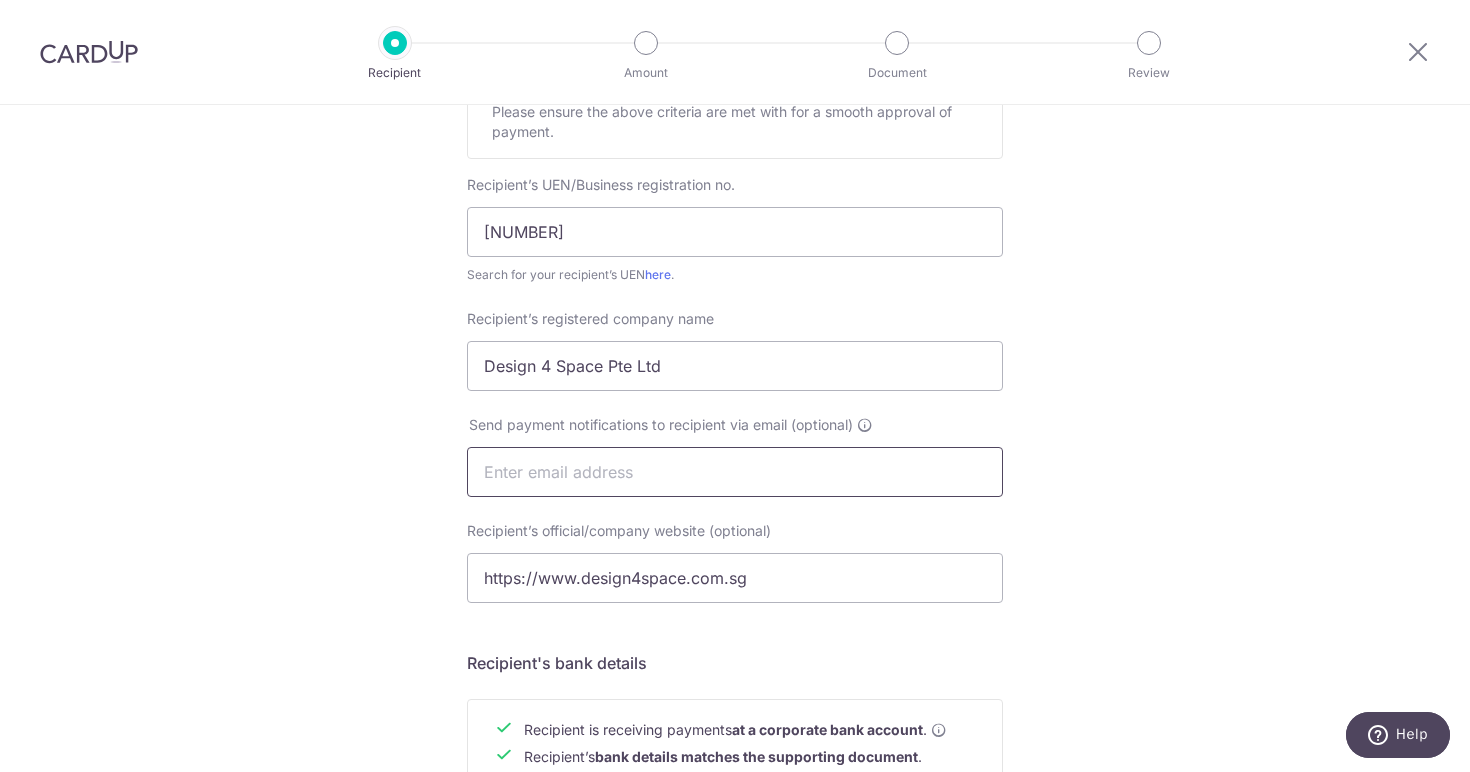 click at bounding box center [735, 472] 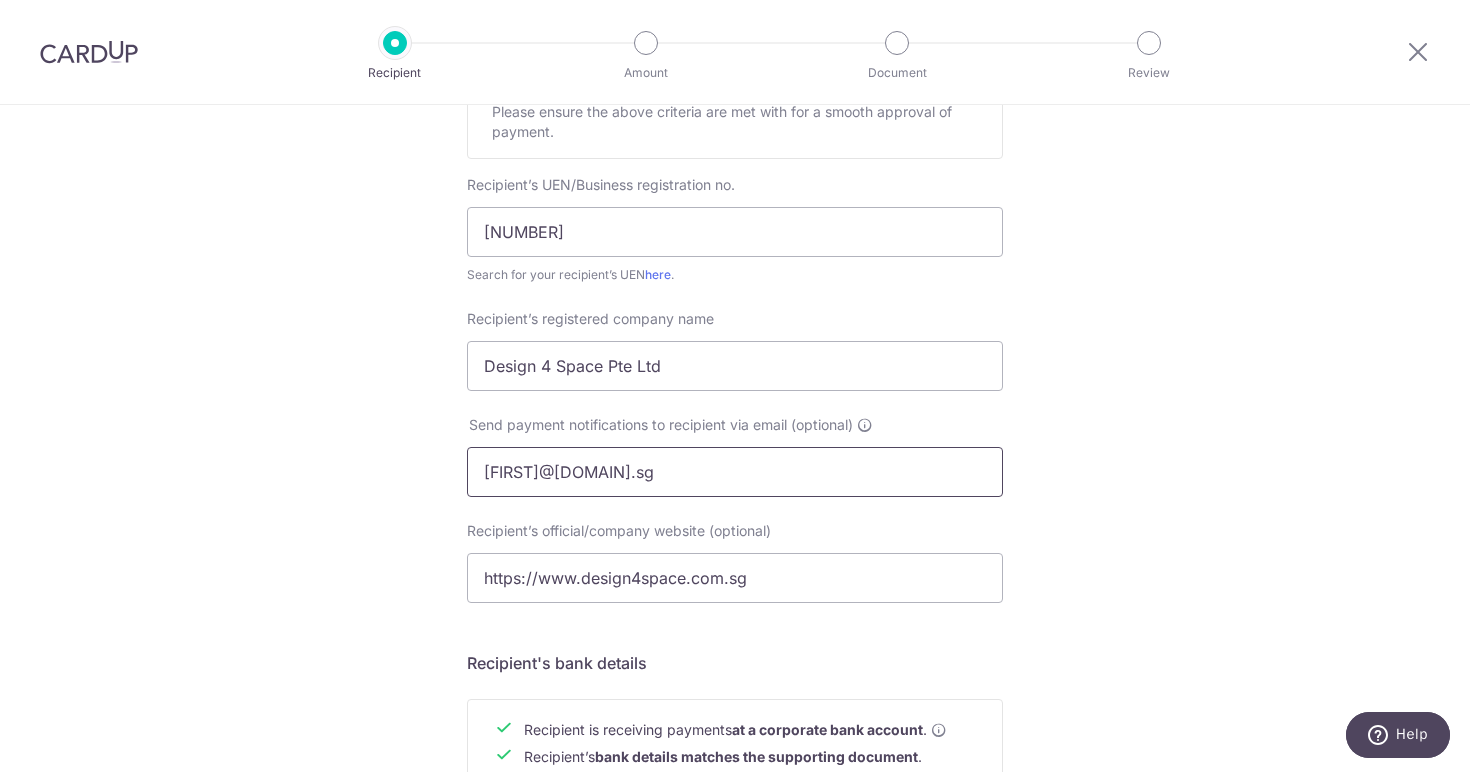 type on "Leesing@design4space.com.sg" 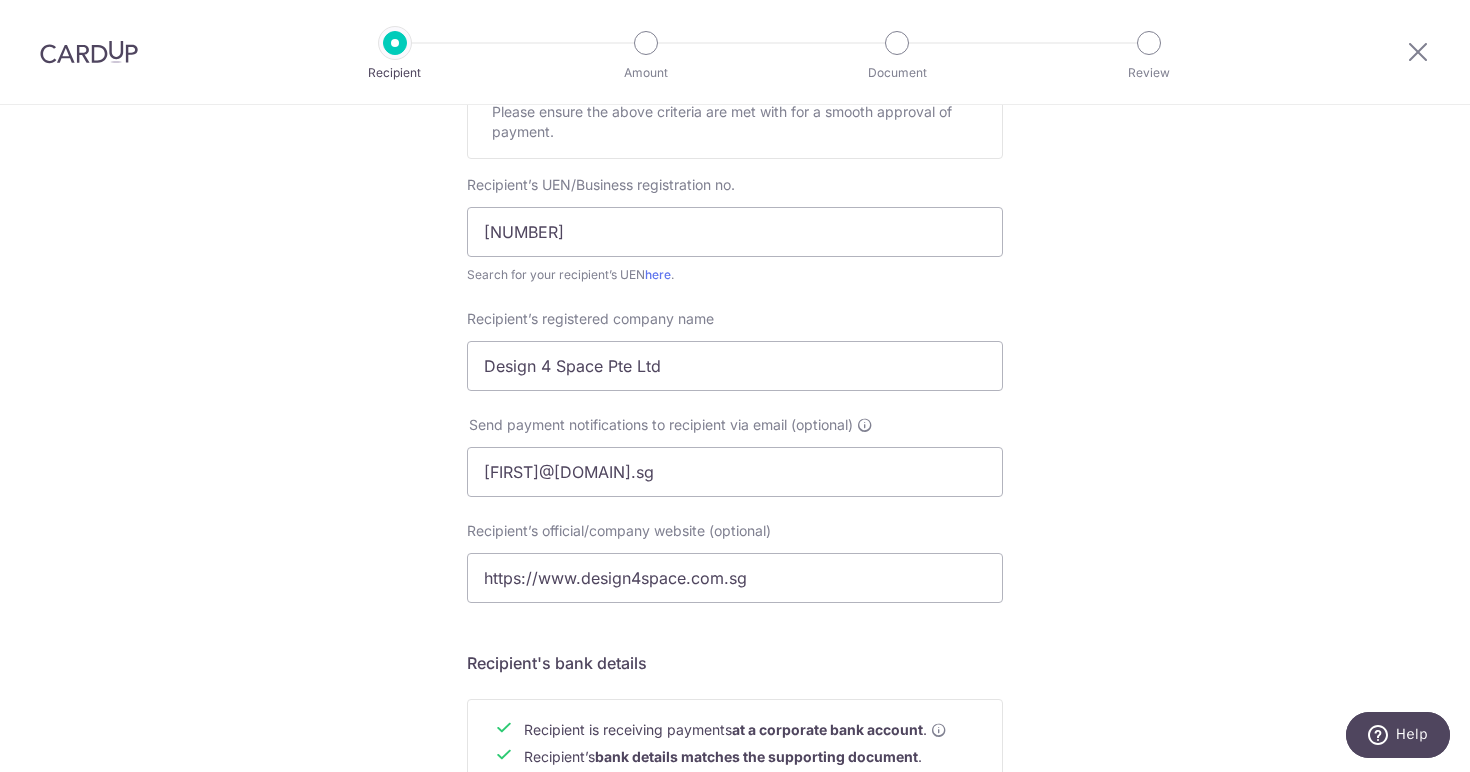 click on "Who would you like to pay?
Your recipient does not need a CardUp account to receive your payments.
Recipient’s company details
Recipient is  receiving payments for home furnishing and/or interior renovation expenses , and  more .
The recipient must be a Singapore-based  business  with a corporate bank account (Payments to personal bank account will not be supported).
Please ensure the above criteria are met with for a smooth approval of payment.
Recipient’s UEN/Business registration no.
201210824NM01
Search for your recipient’s UEN  here .
." at bounding box center [735, 497] 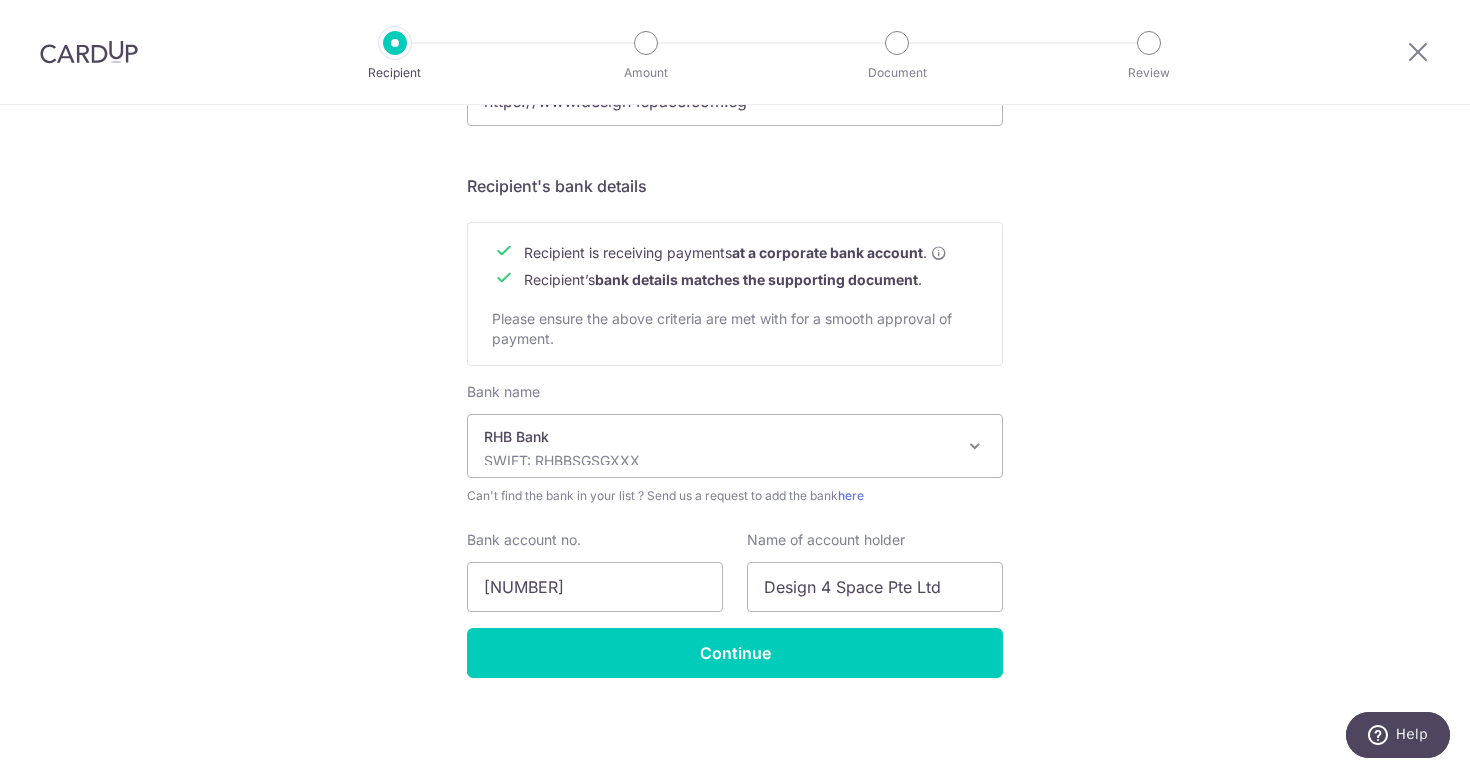 scroll, scrollTop: 837, scrollLeft: 0, axis: vertical 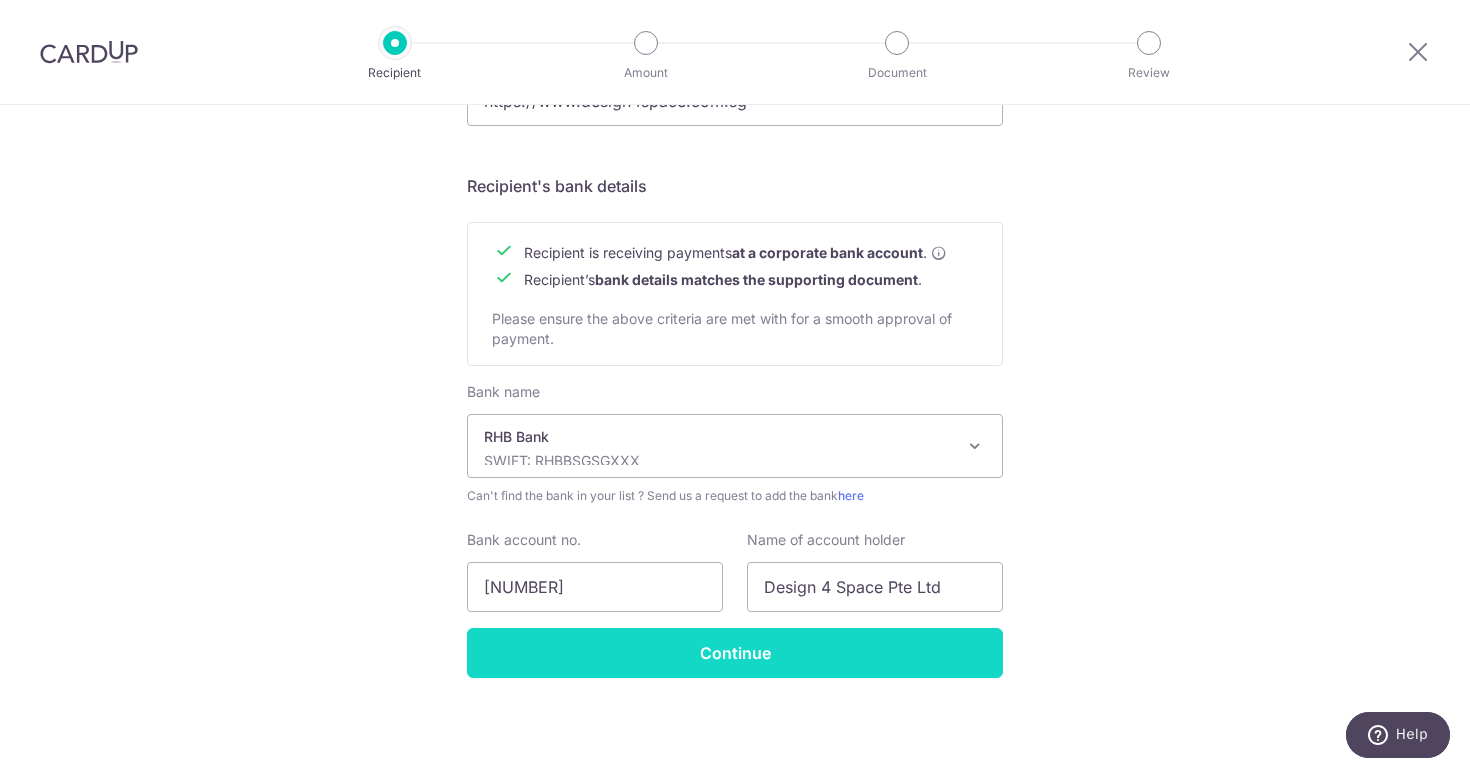 click on "Continue" at bounding box center (735, 653) 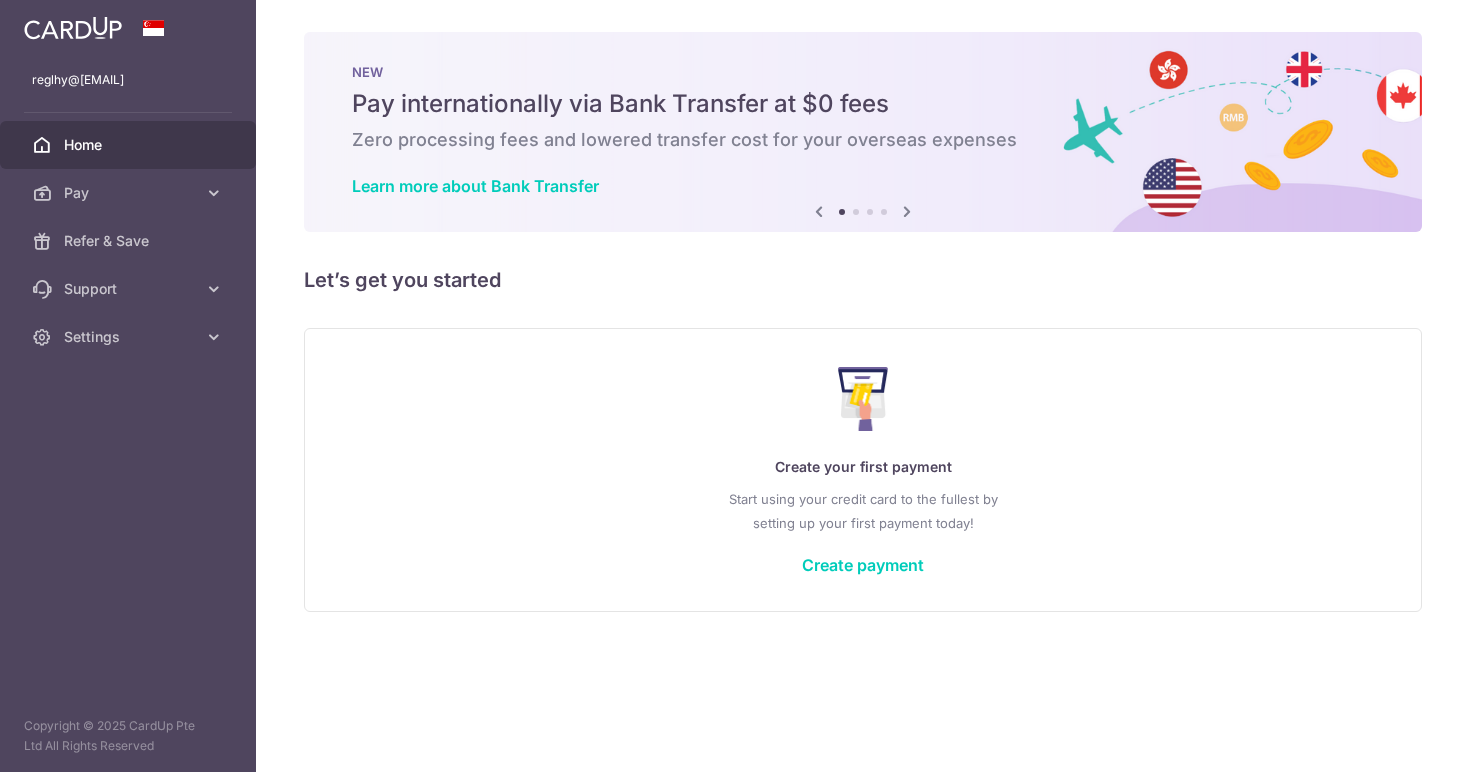 scroll, scrollTop: 0, scrollLeft: 0, axis: both 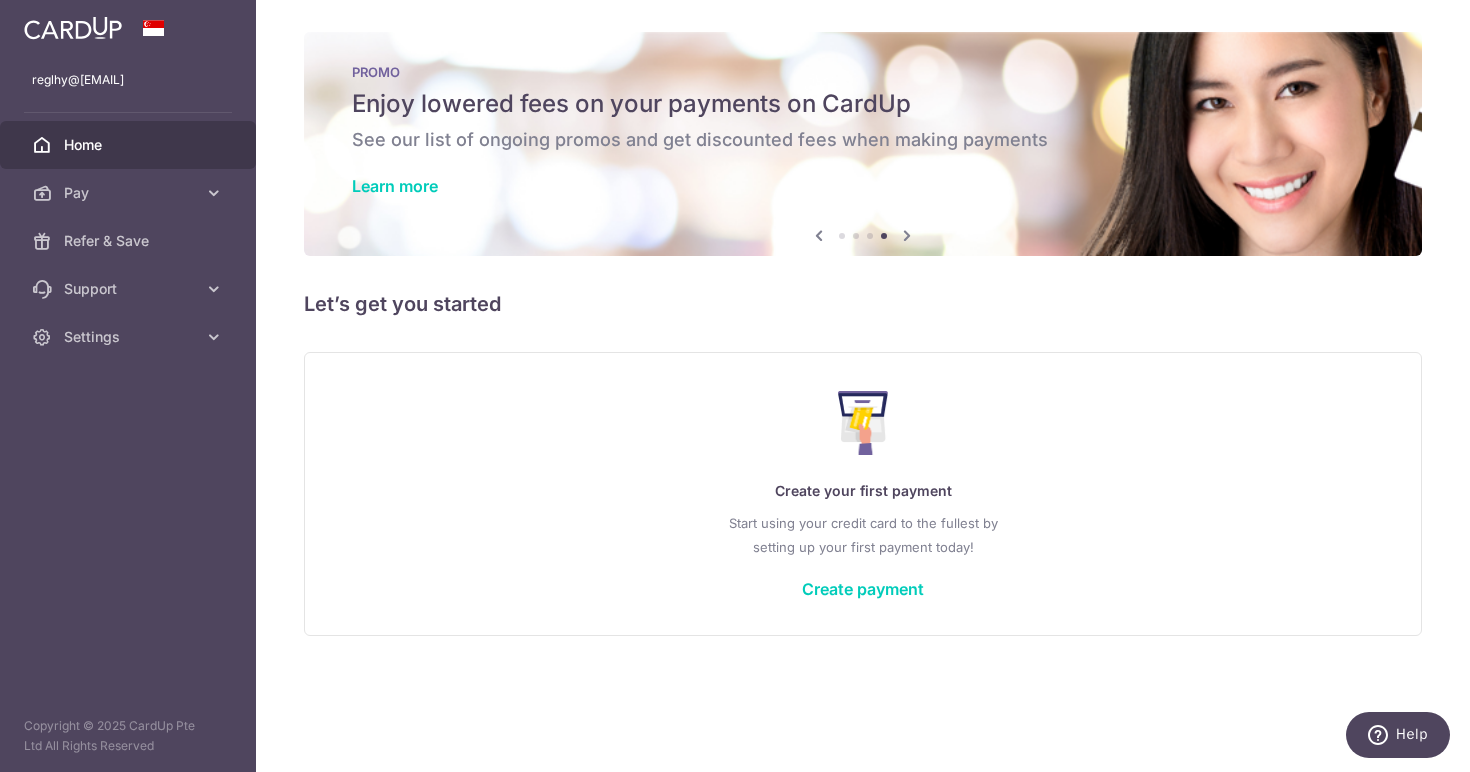click on "Create your first payment
Start using your credit card to the fullest by   setting up your first payment today!
Create payment" at bounding box center [863, 494] 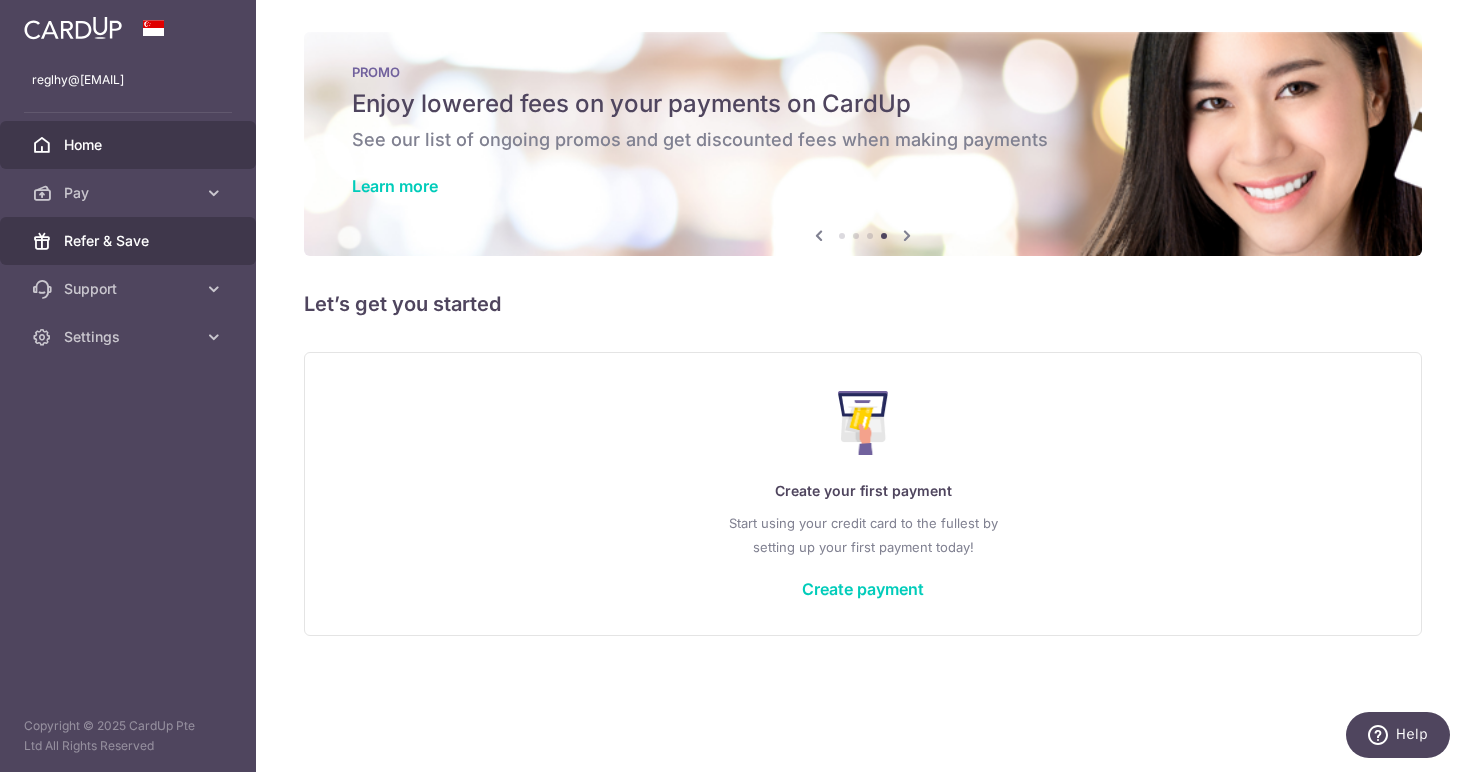 click on "Refer & Save" at bounding box center [130, 241] 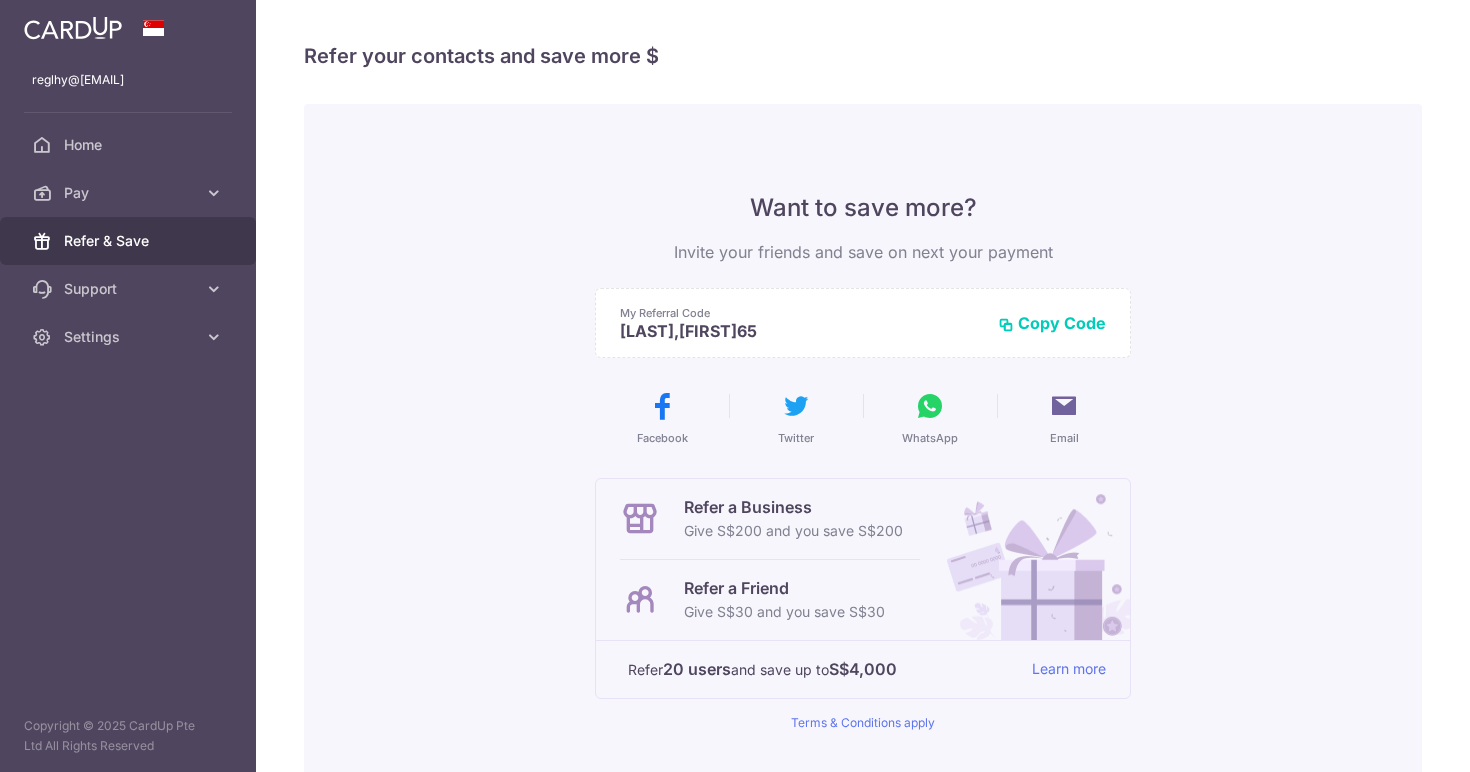 scroll, scrollTop: 0, scrollLeft: 0, axis: both 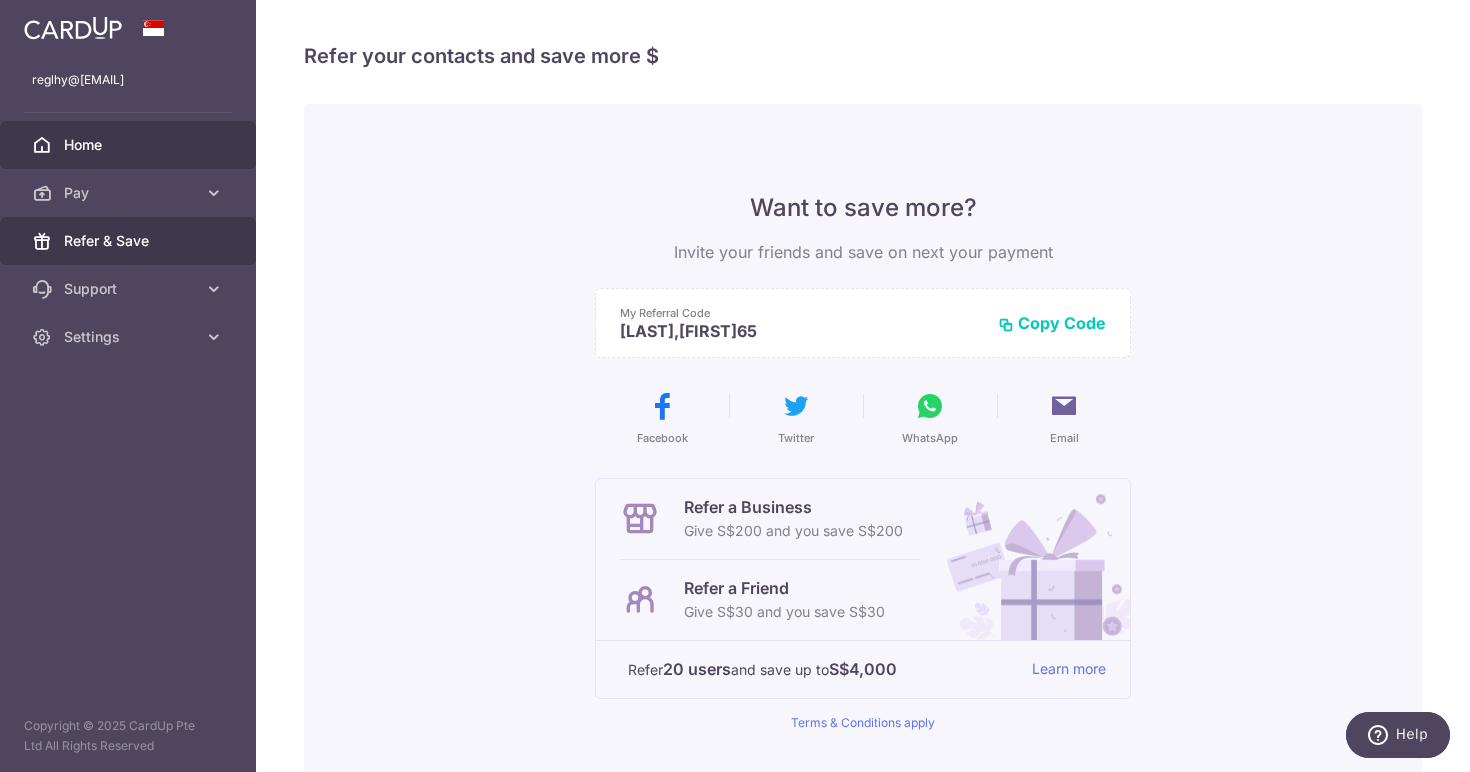 click on "Home" at bounding box center [130, 145] 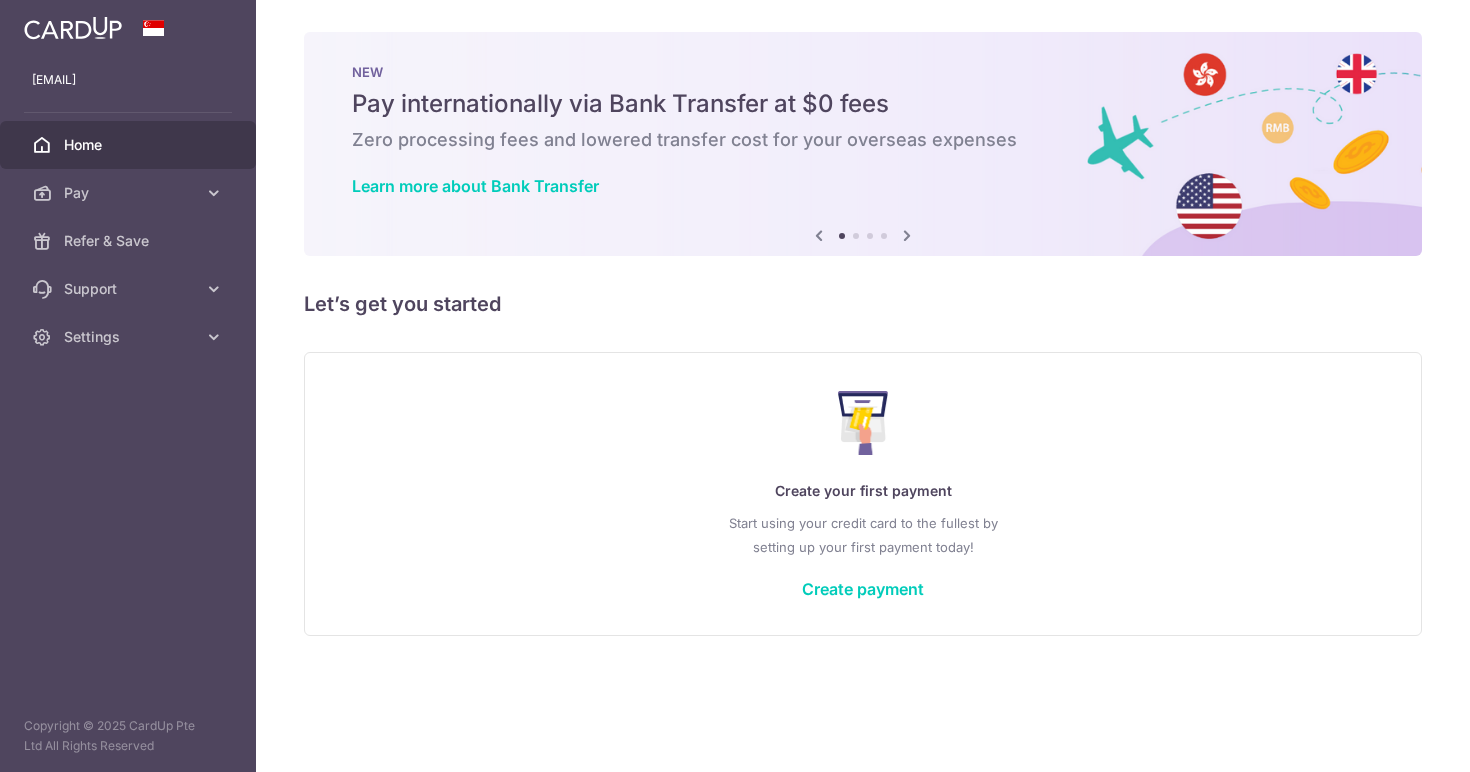 scroll, scrollTop: 0, scrollLeft: 0, axis: both 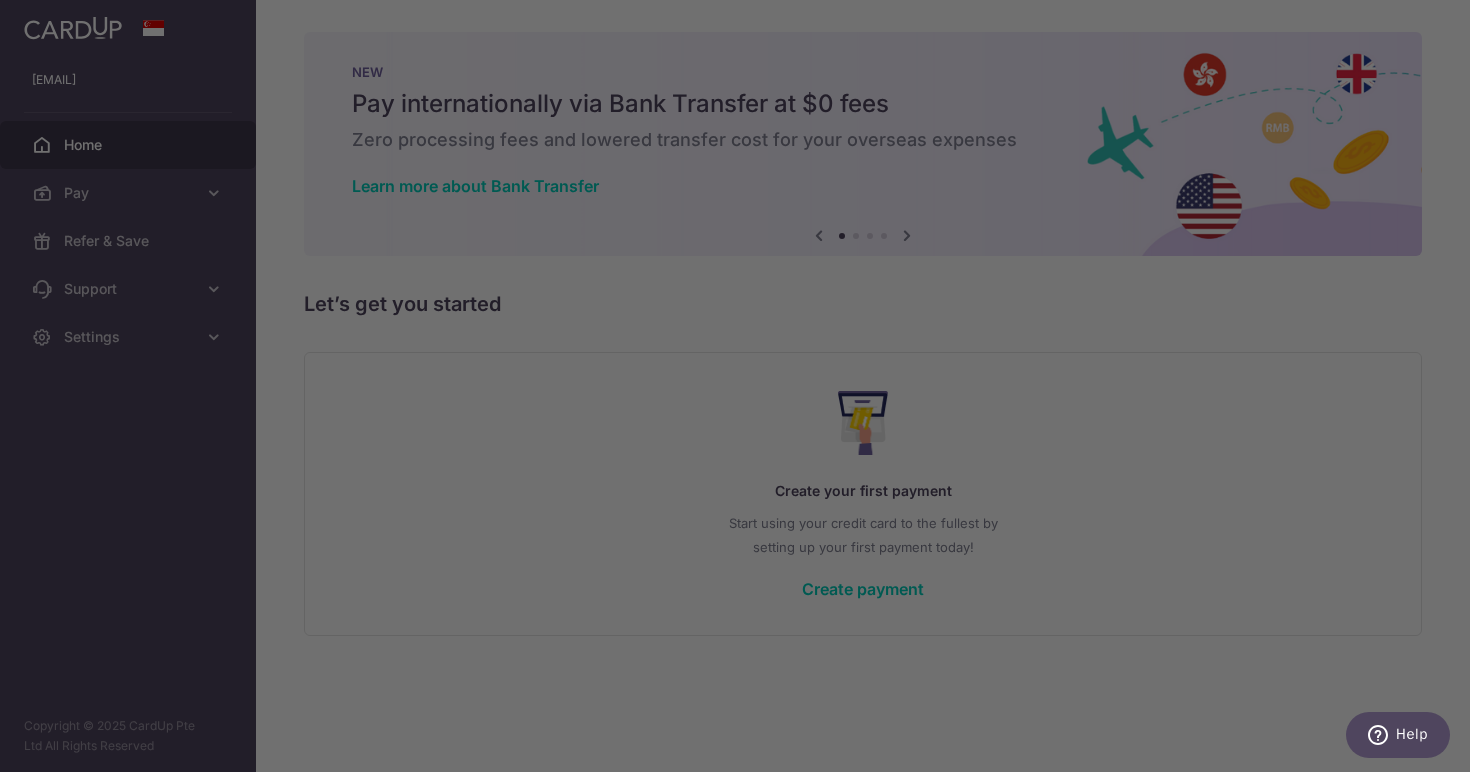 click at bounding box center (742, 390) 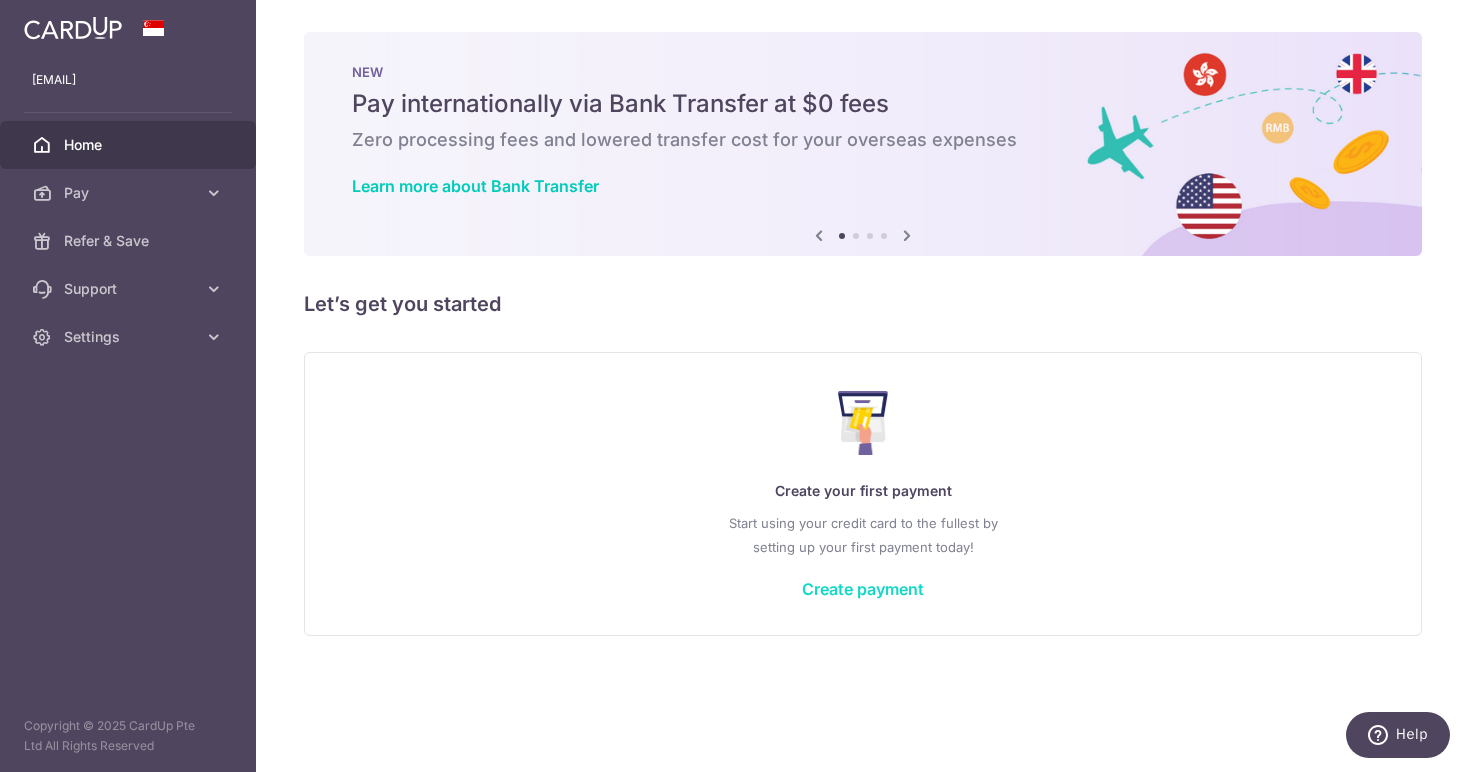 click on "Create payment" at bounding box center [863, 589] 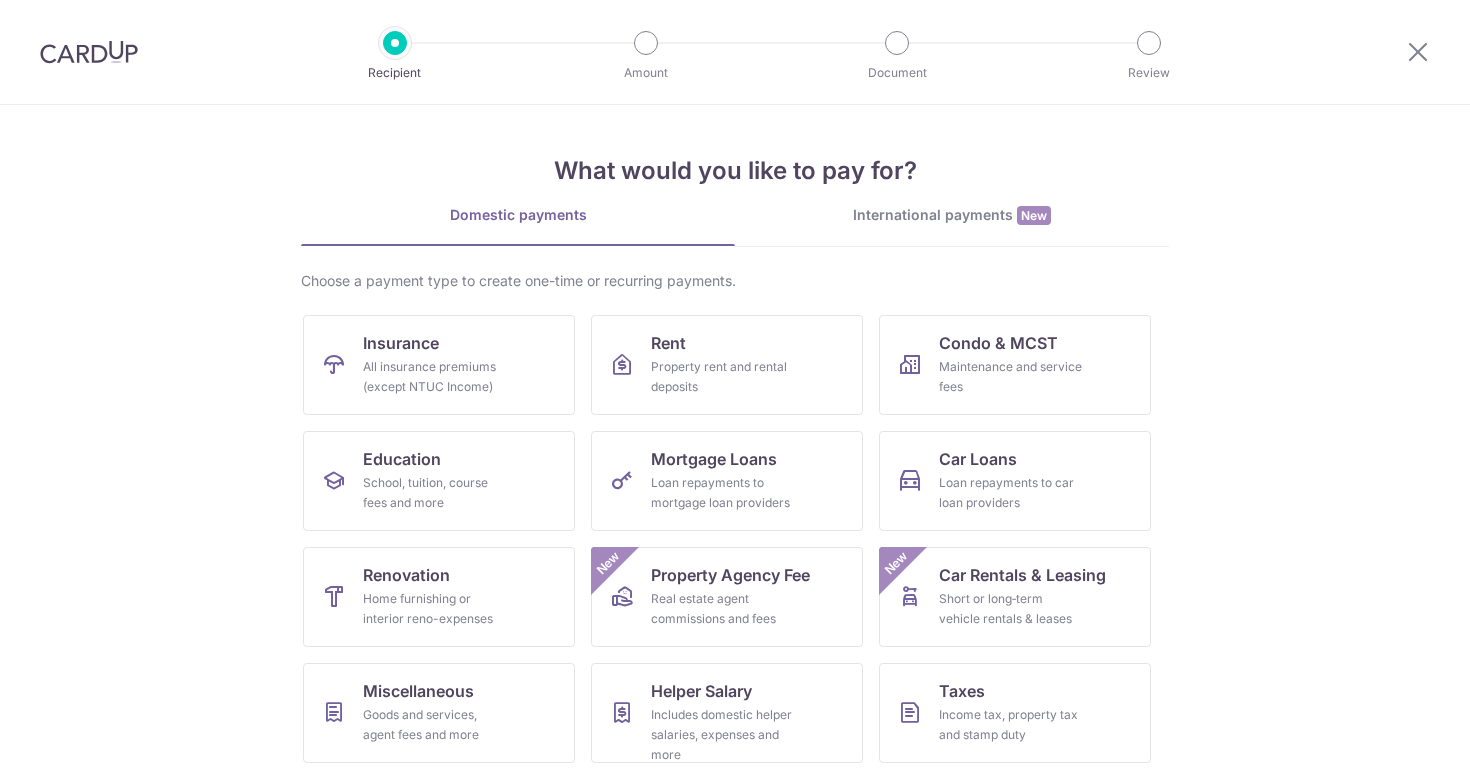 scroll, scrollTop: 0, scrollLeft: 0, axis: both 